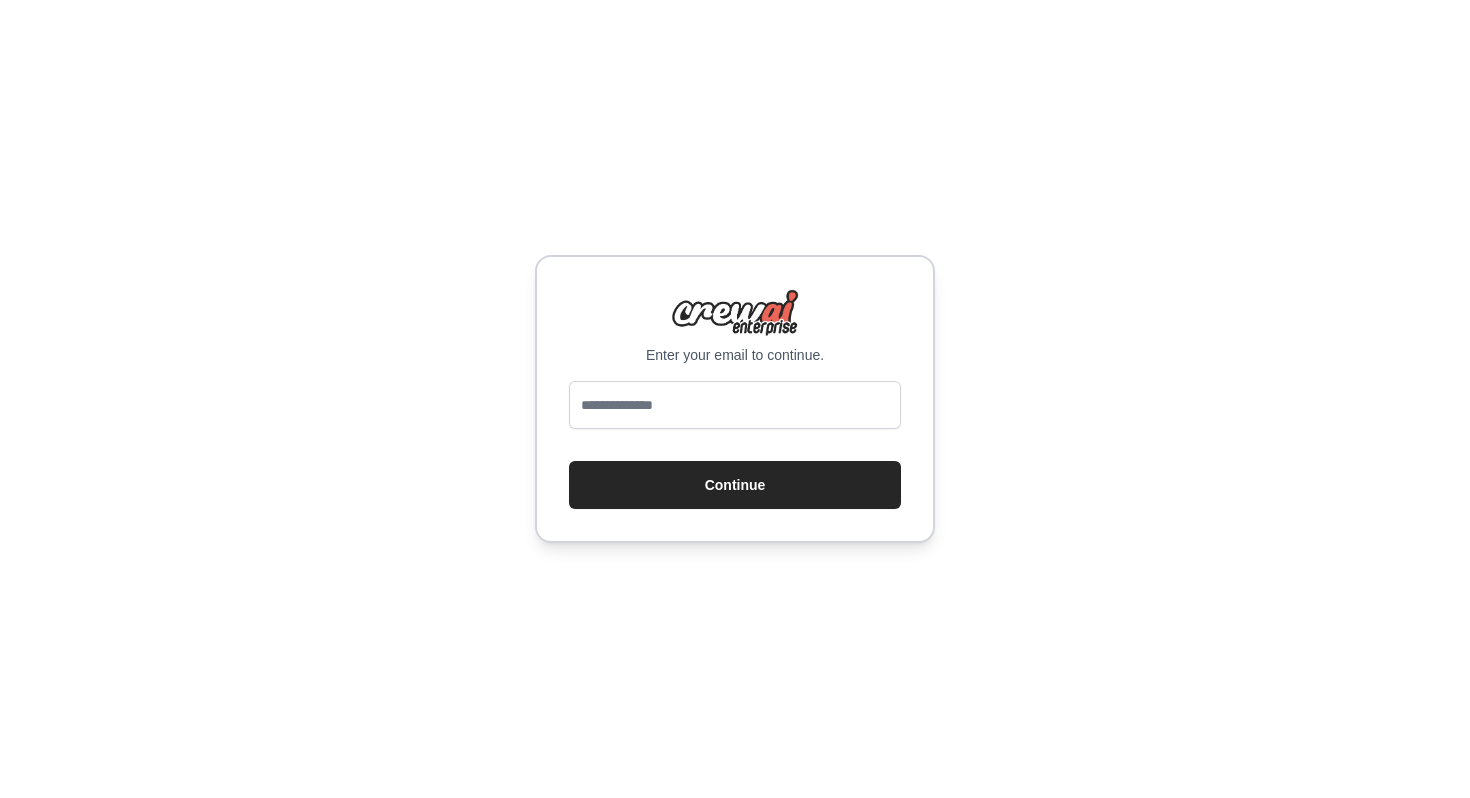 scroll, scrollTop: 0, scrollLeft: 0, axis: both 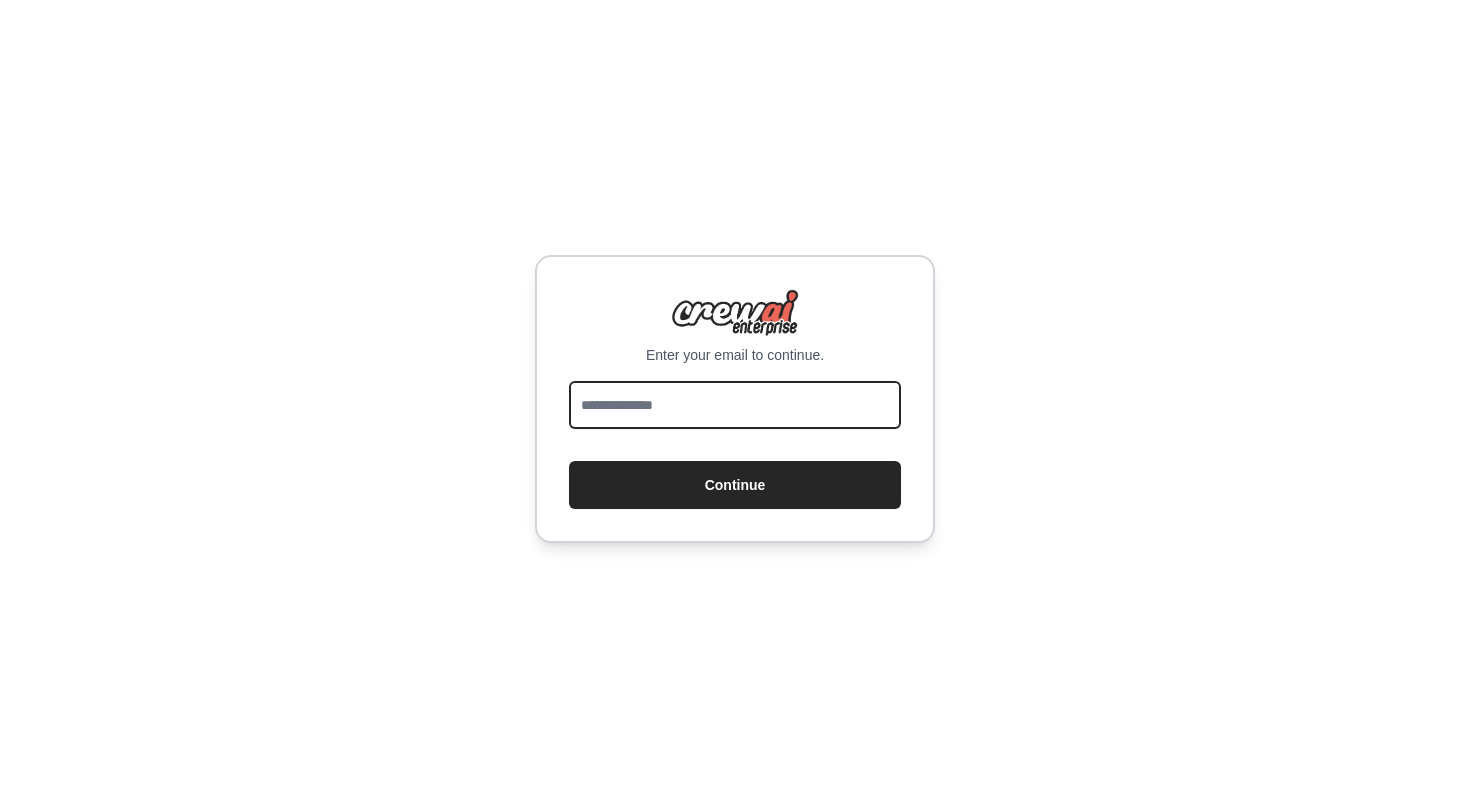 click at bounding box center [735, 405] 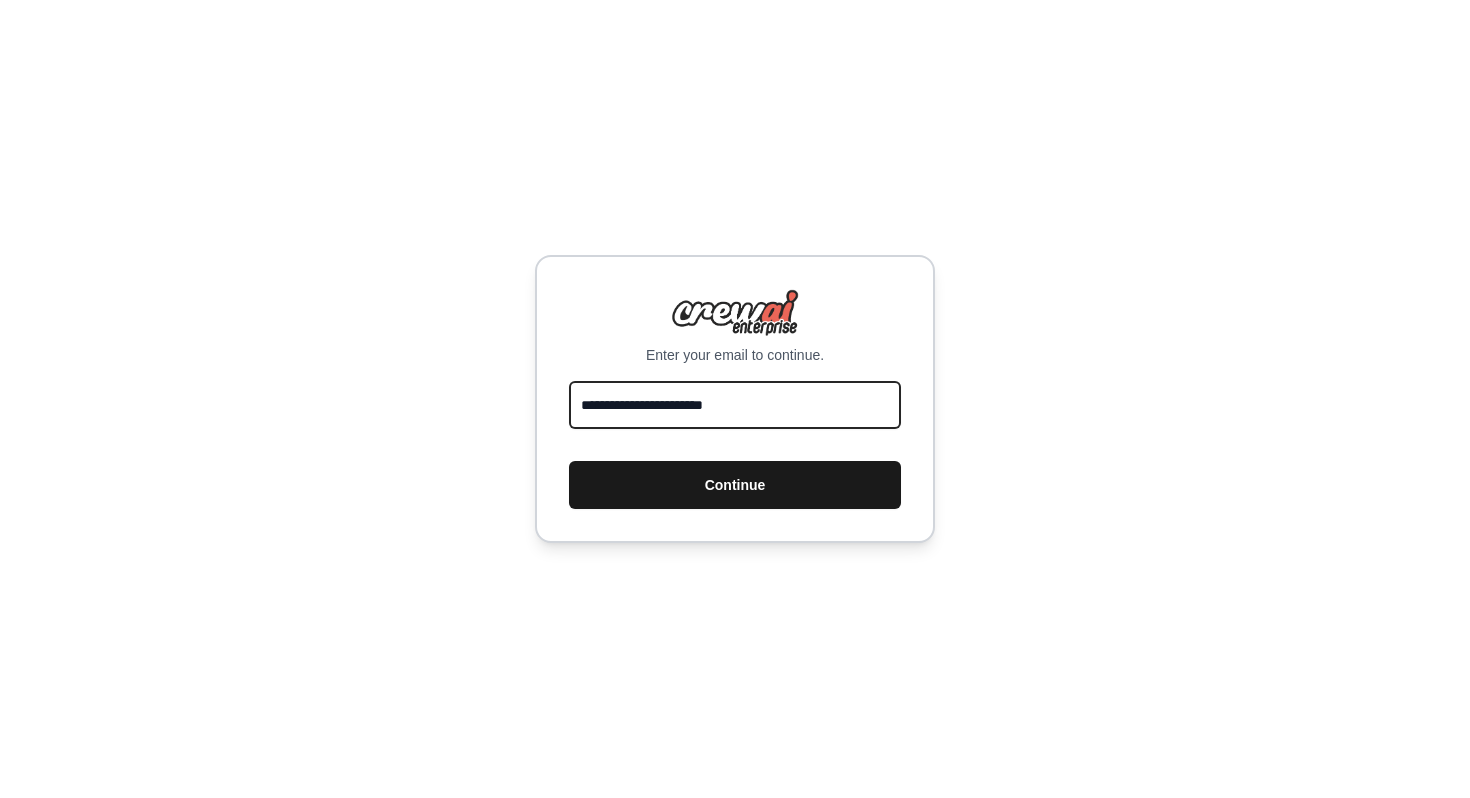 type on "**********" 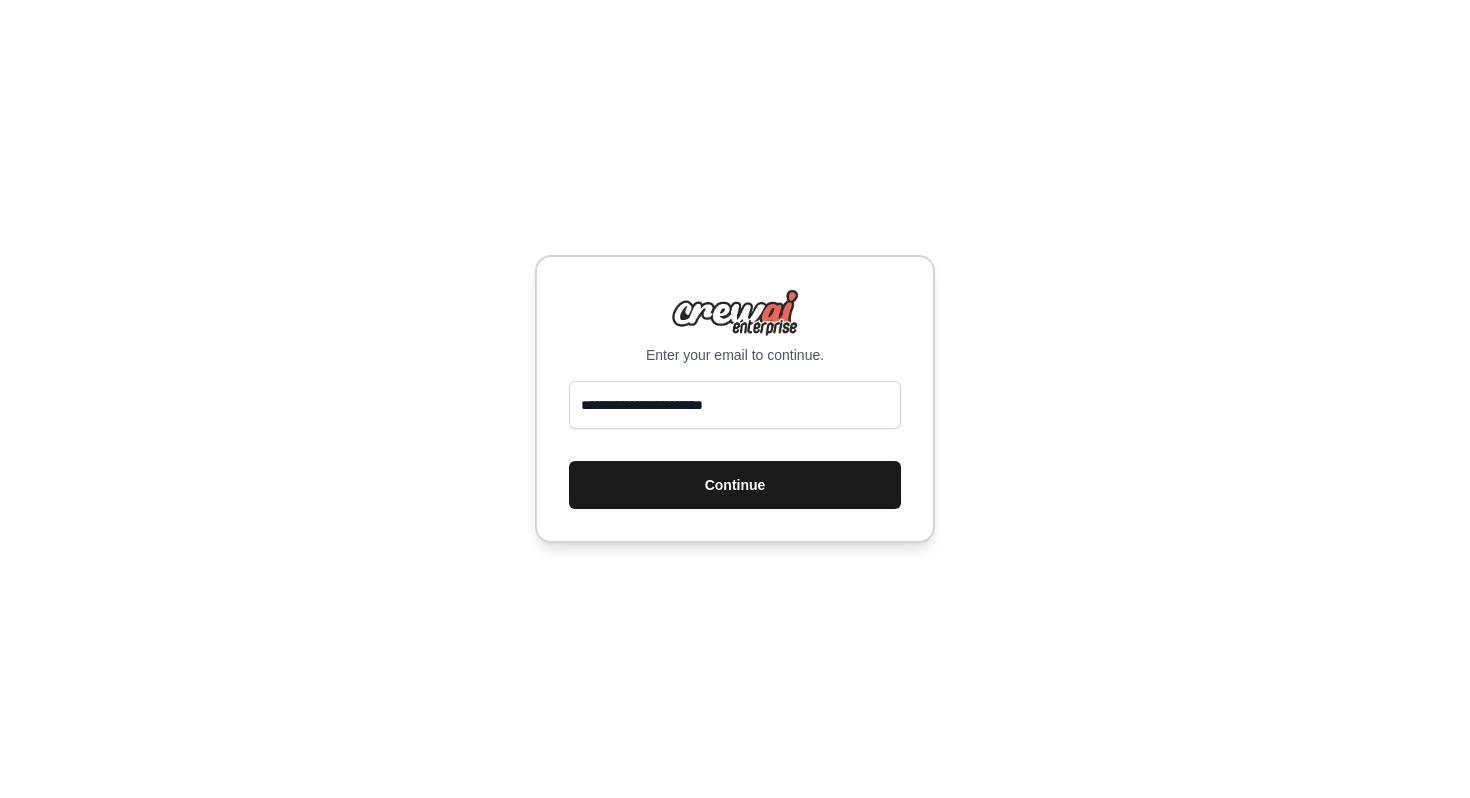 click on "Continue" at bounding box center [735, 485] 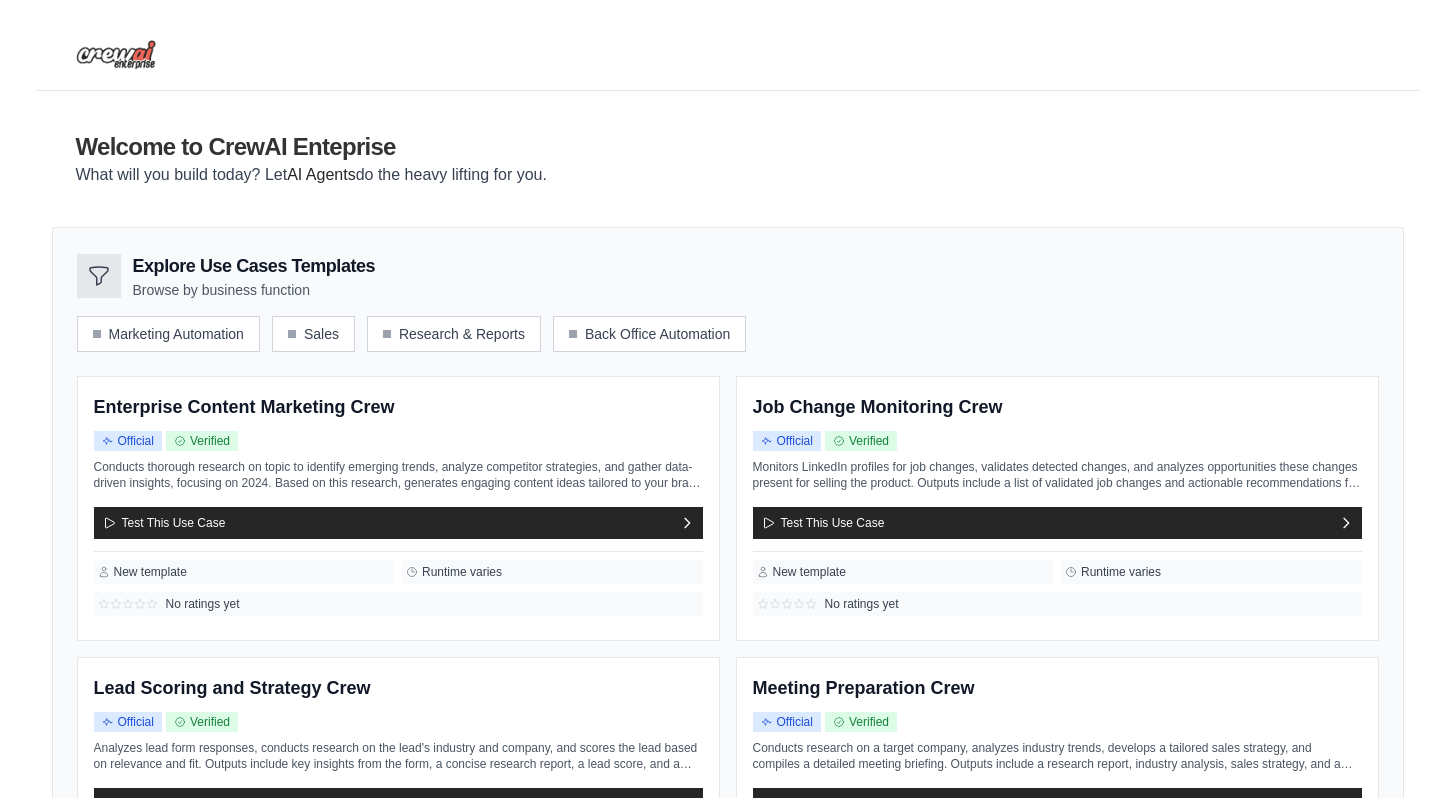 scroll, scrollTop: 0, scrollLeft: 0, axis: both 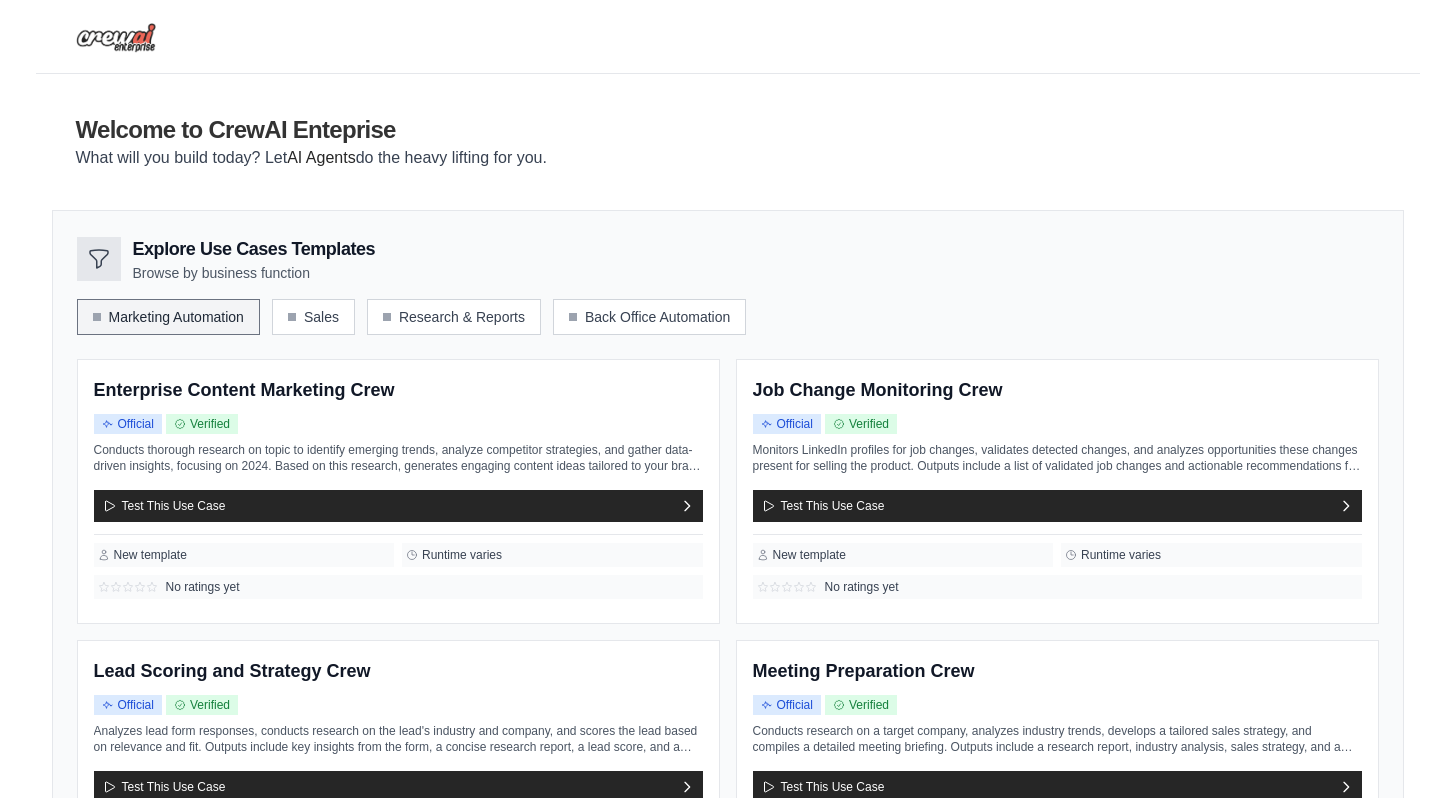click on "Marketing Automation" at bounding box center [168, 317] 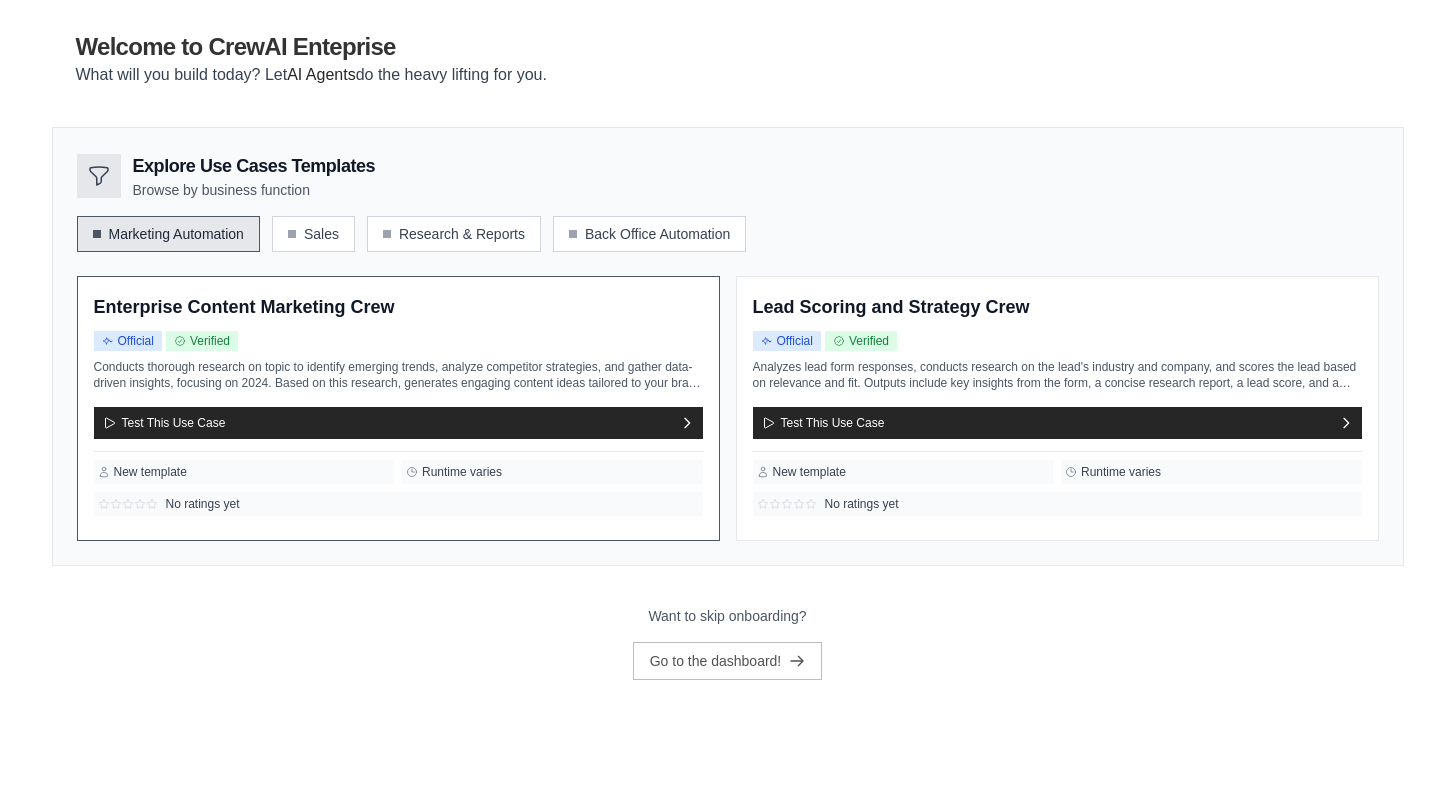 scroll, scrollTop: 106, scrollLeft: 0, axis: vertical 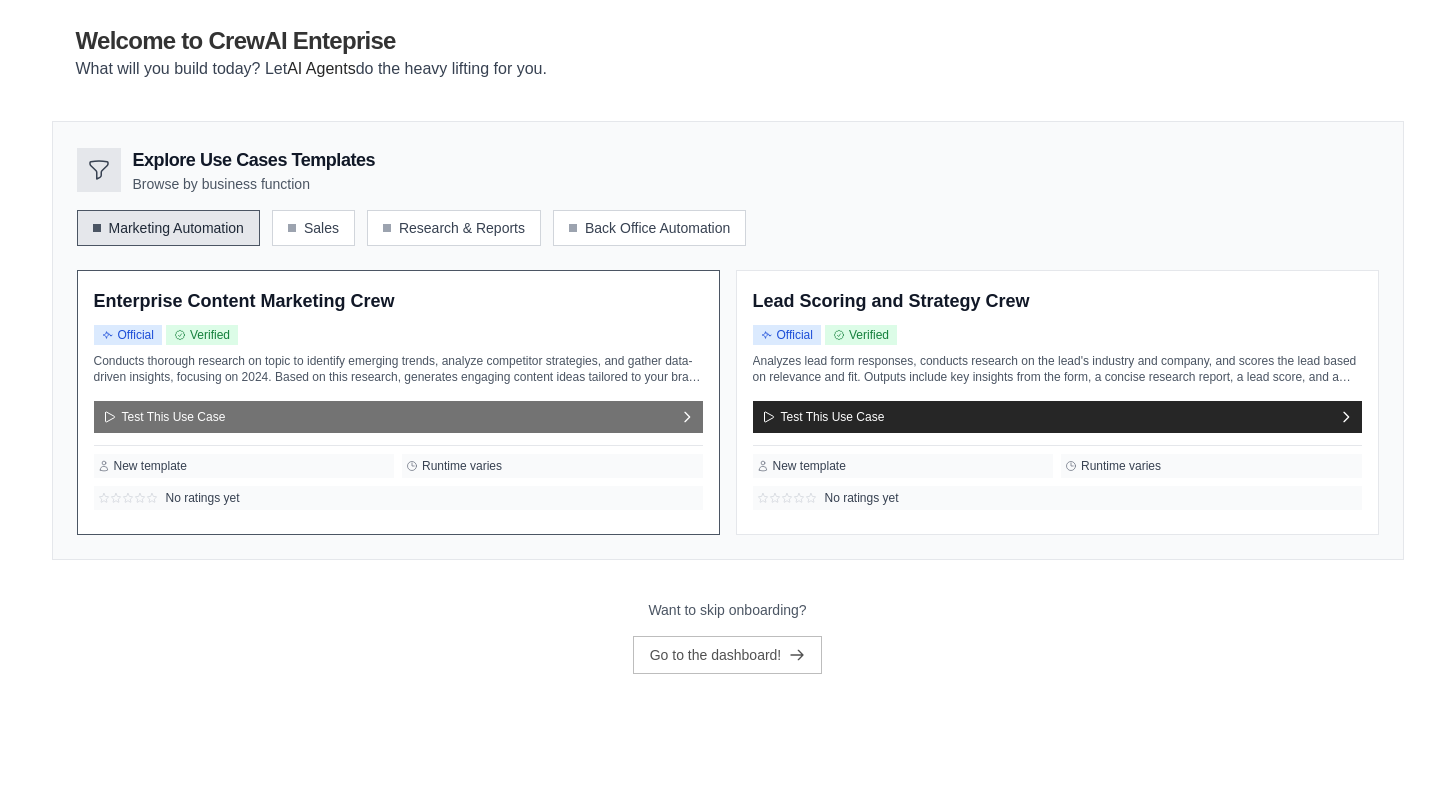 click on "Test This Use Case" at bounding box center [398, 417] 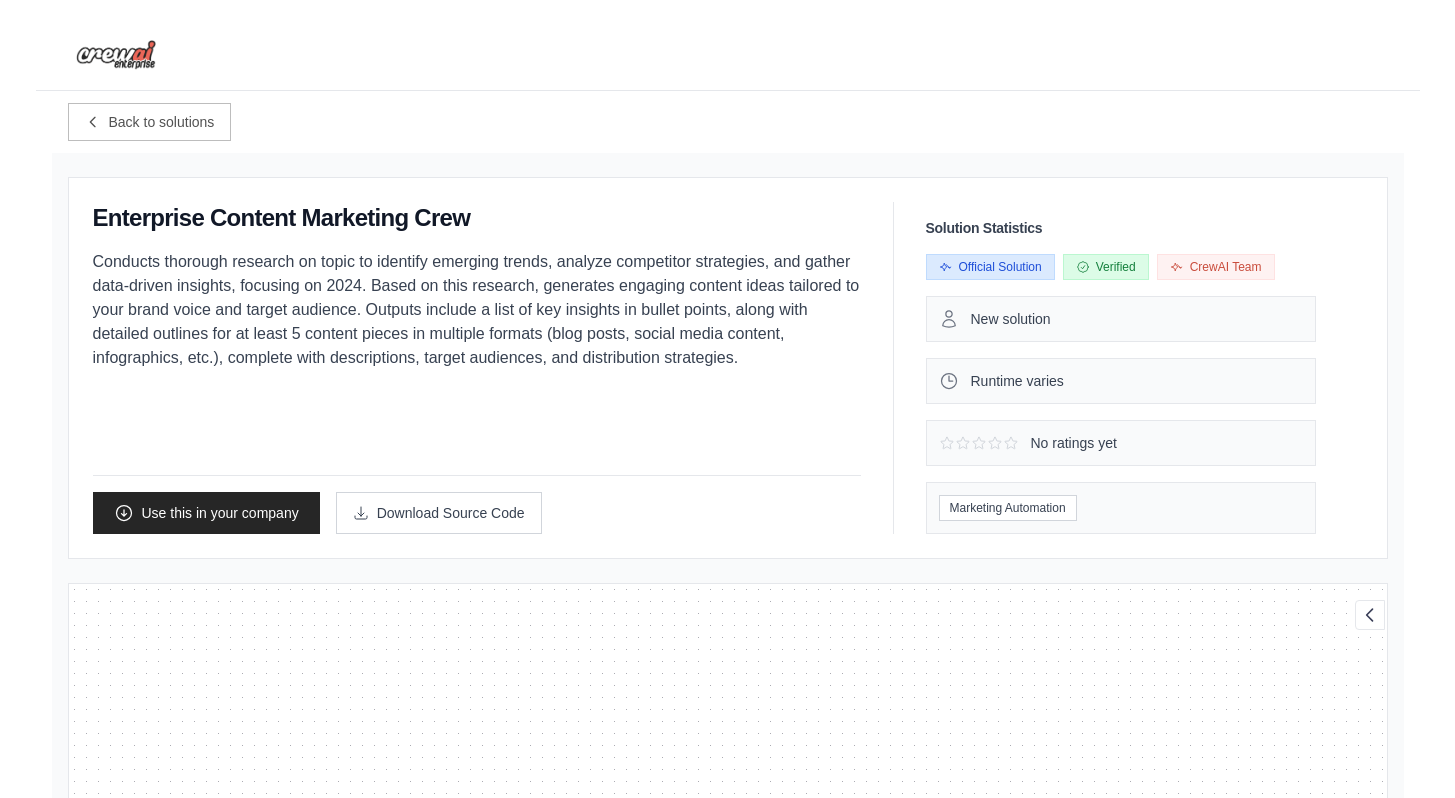 scroll, scrollTop: 28, scrollLeft: 0, axis: vertical 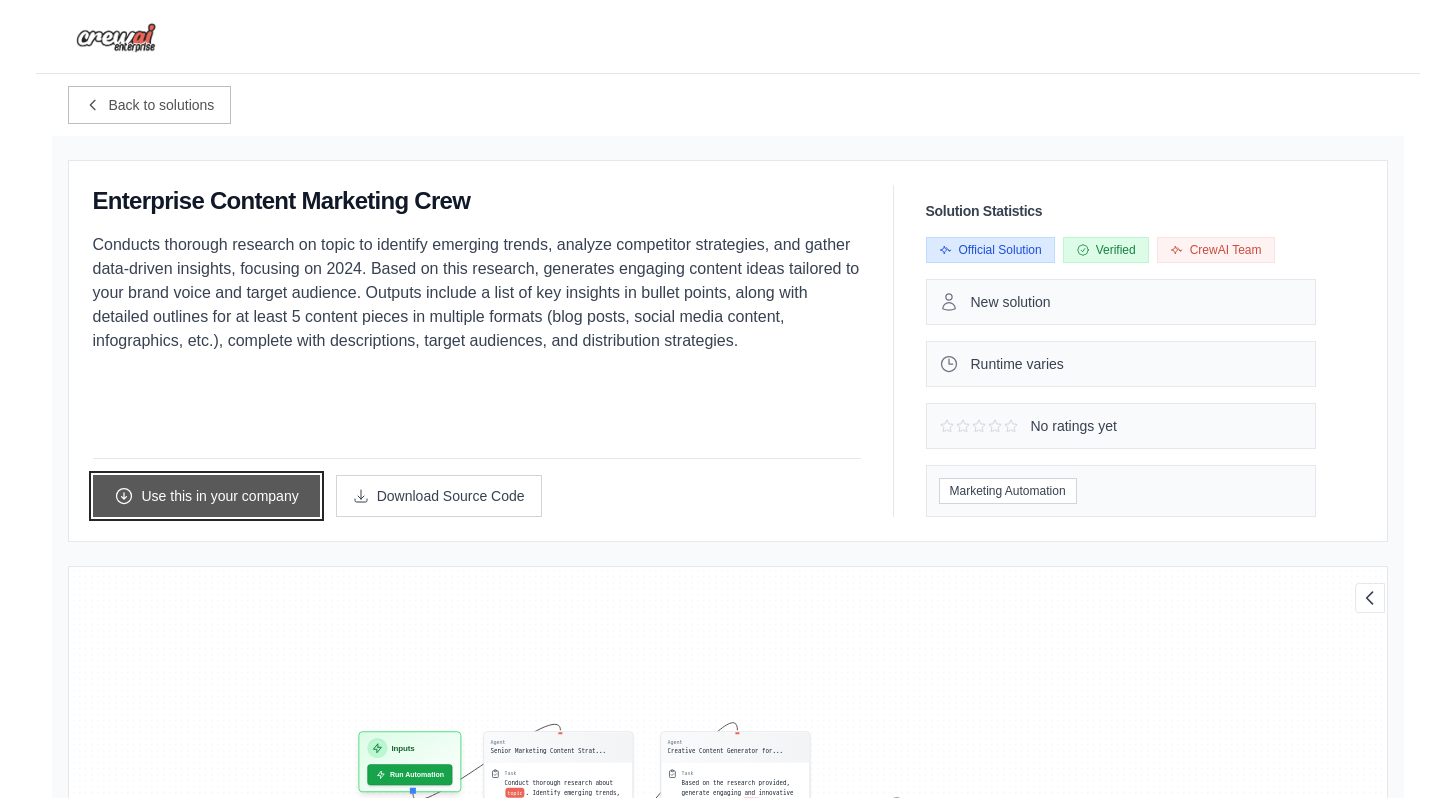 click on "Use this in your company" at bounding box center (206, 496) 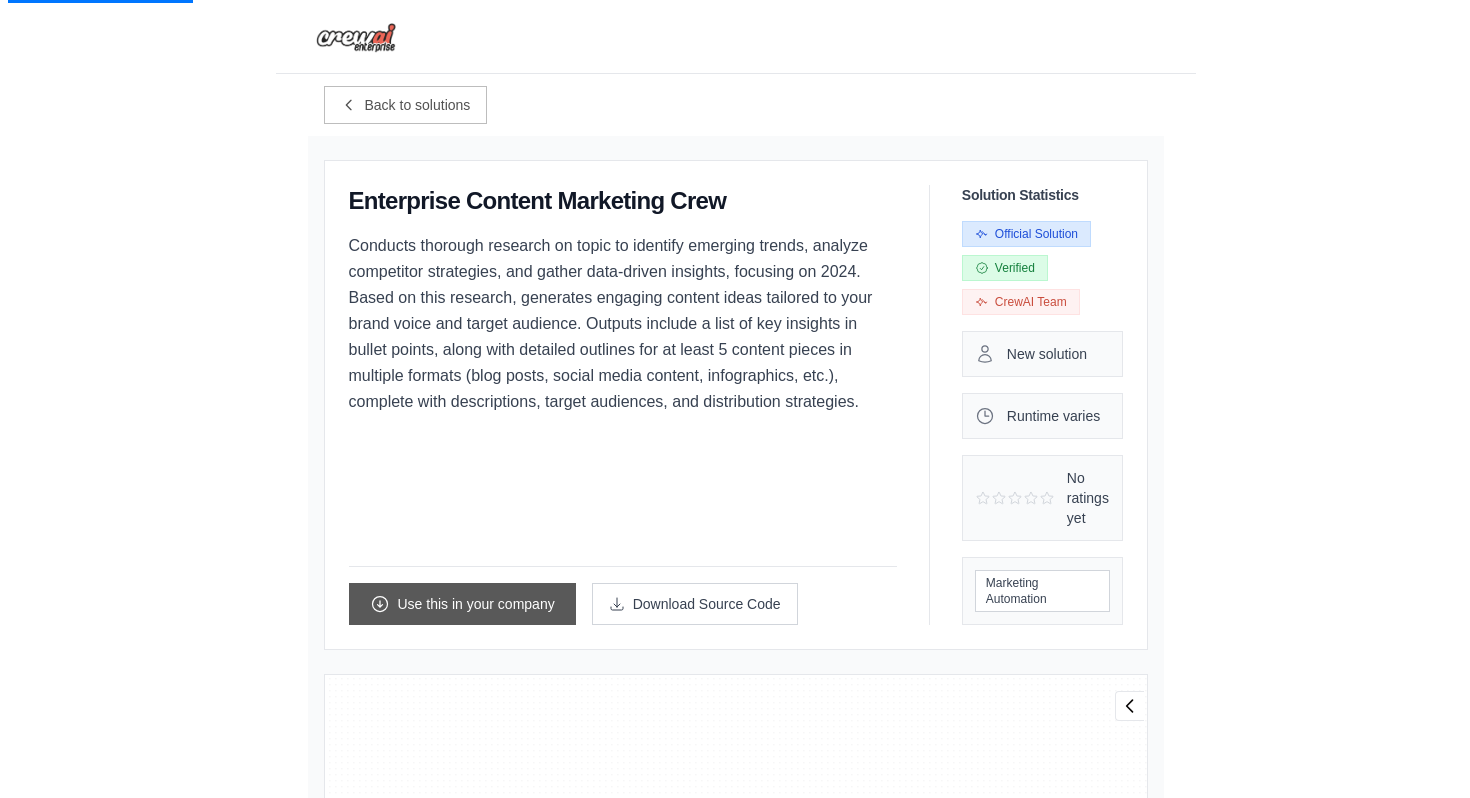 scroll, scrollTop: 0, scrollLeft: 0, axis: both 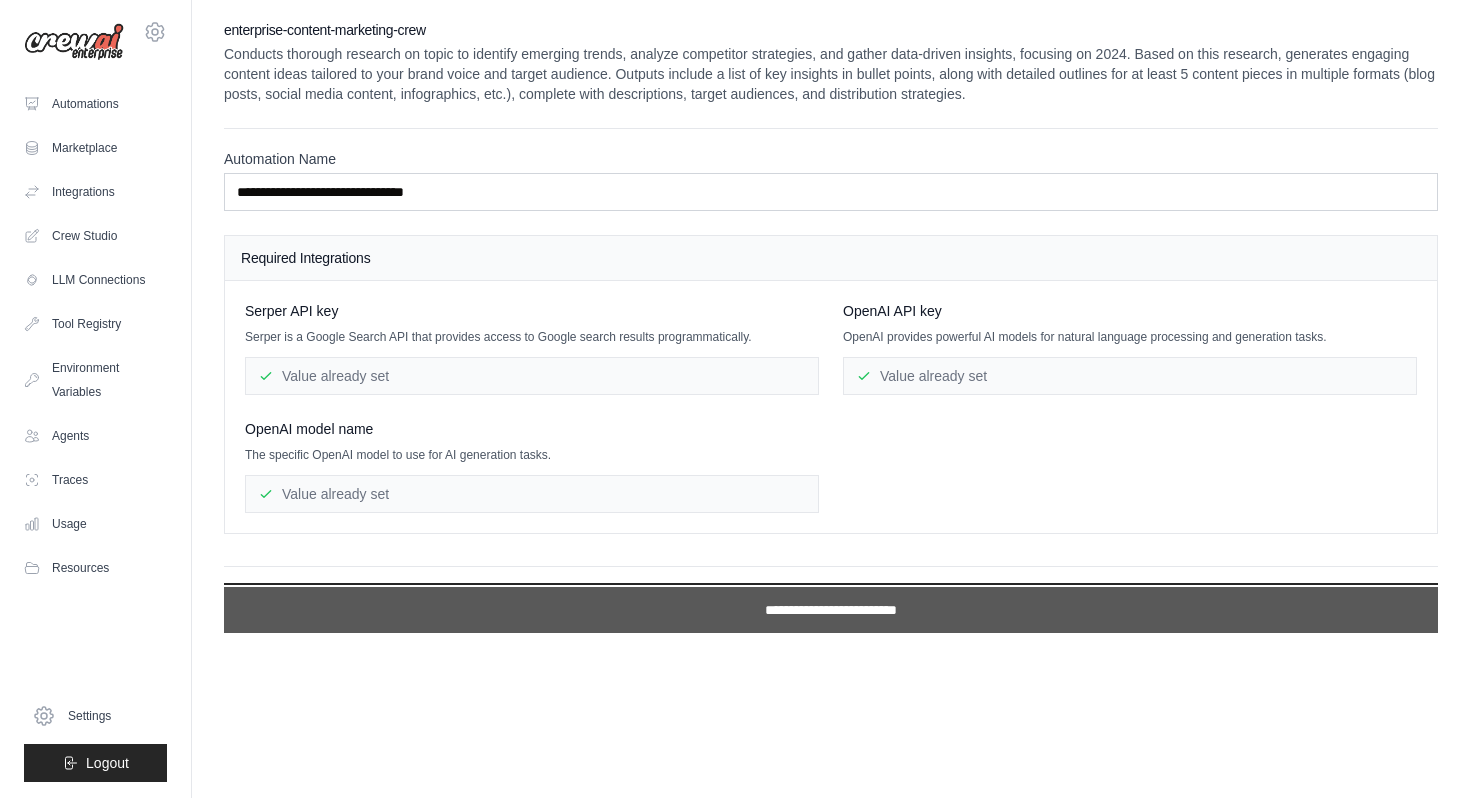 click on "**********" at bounding box center [831, 610] 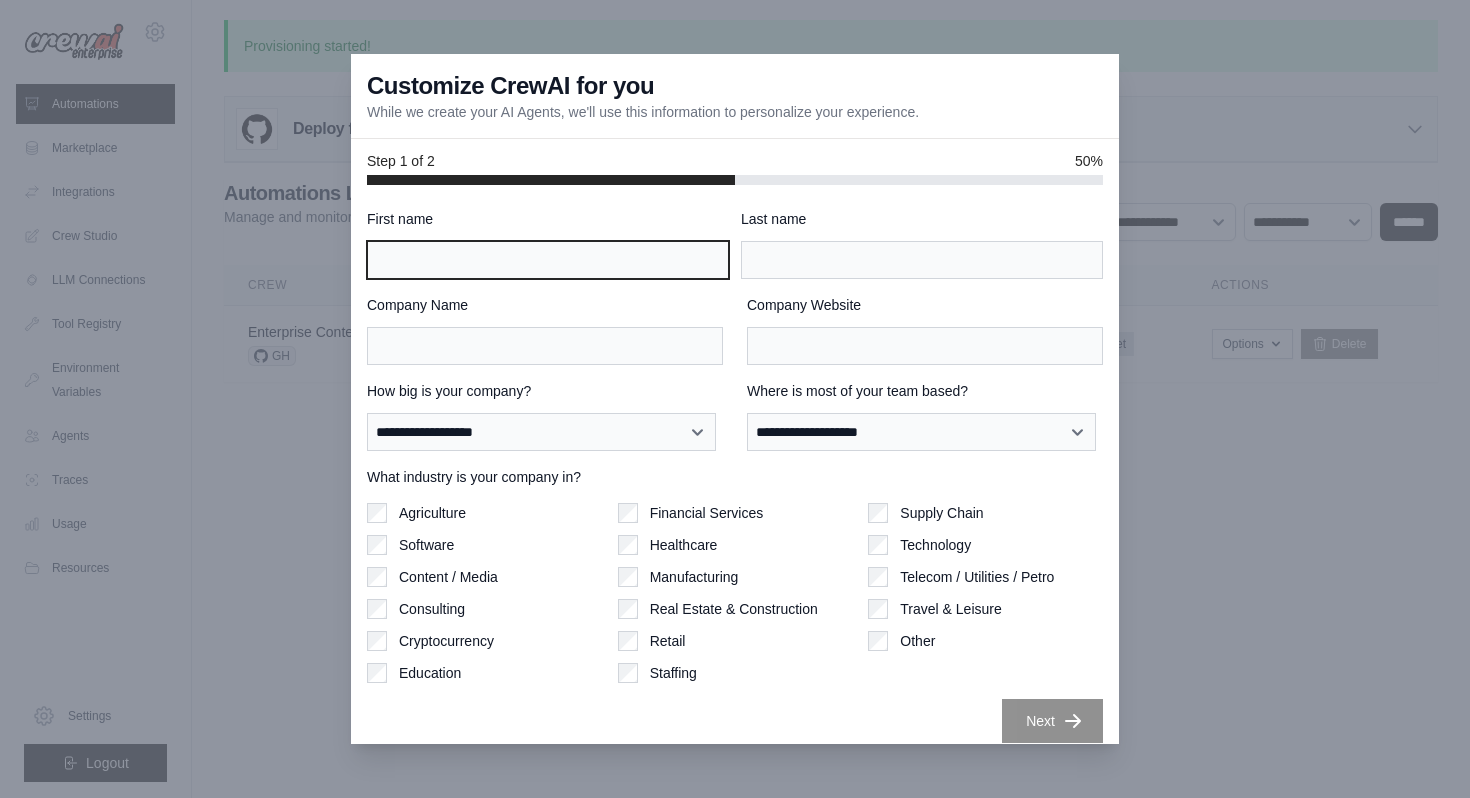 click on "First name" at bounding box center [548, 260] 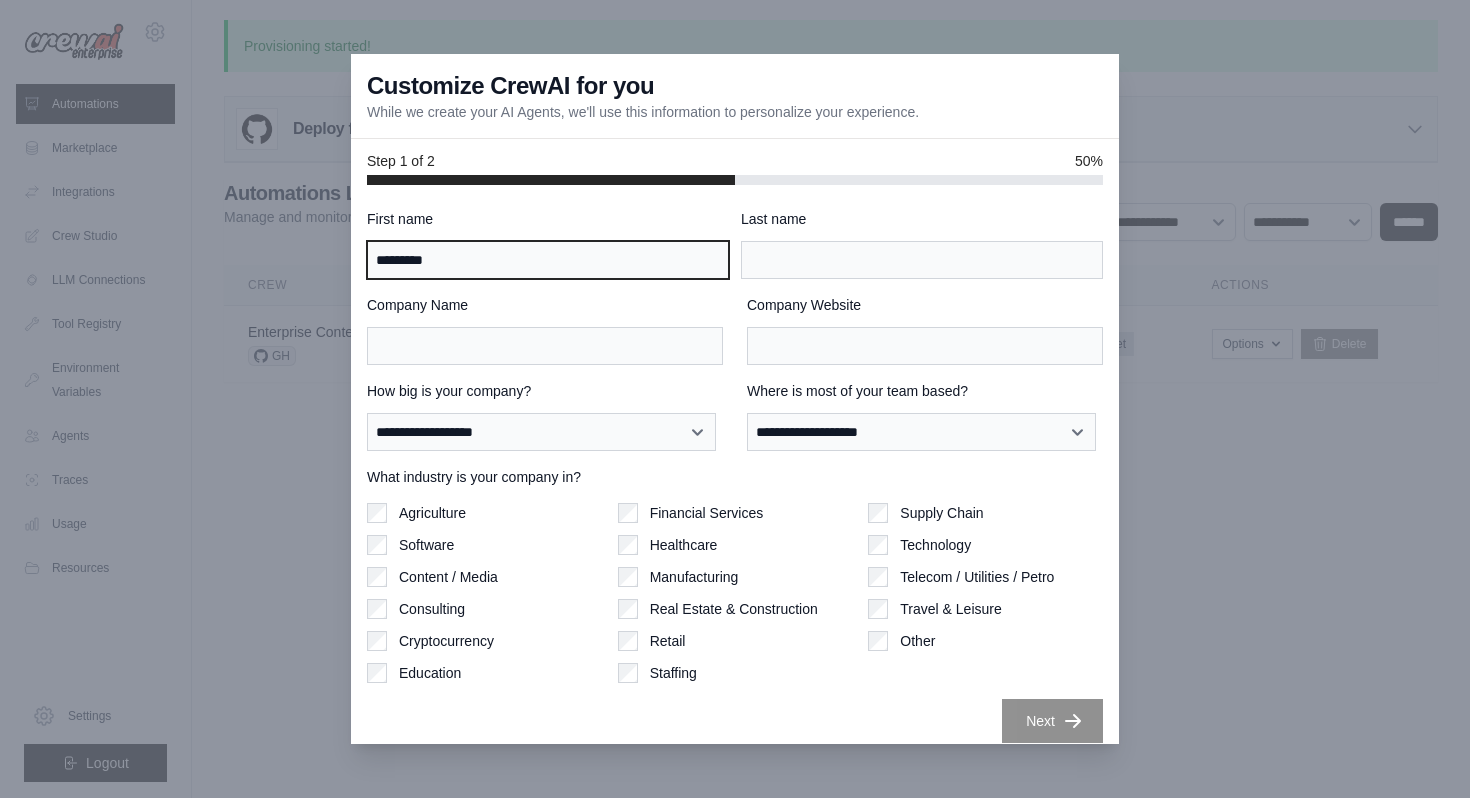 type on "*********" 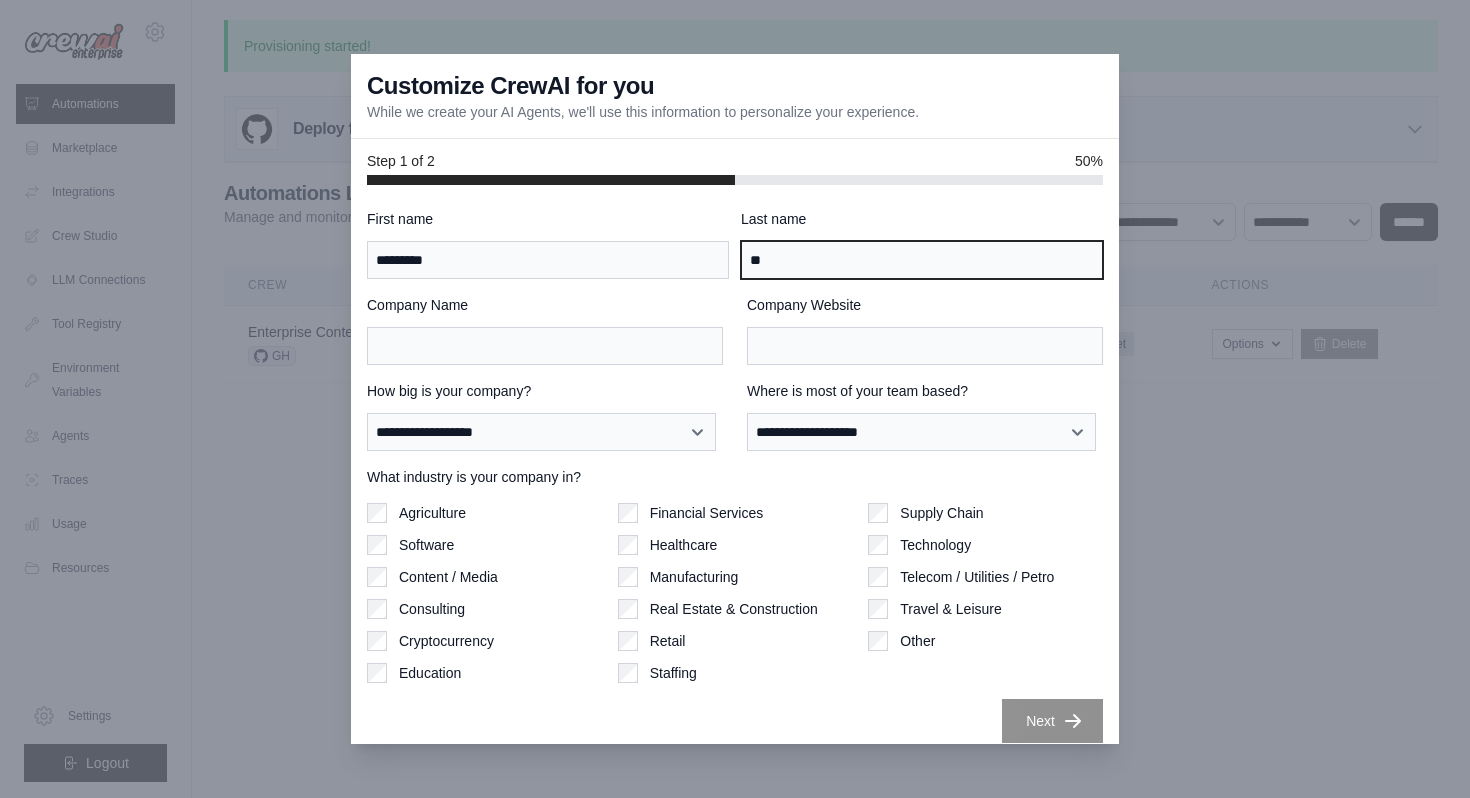type on "*" 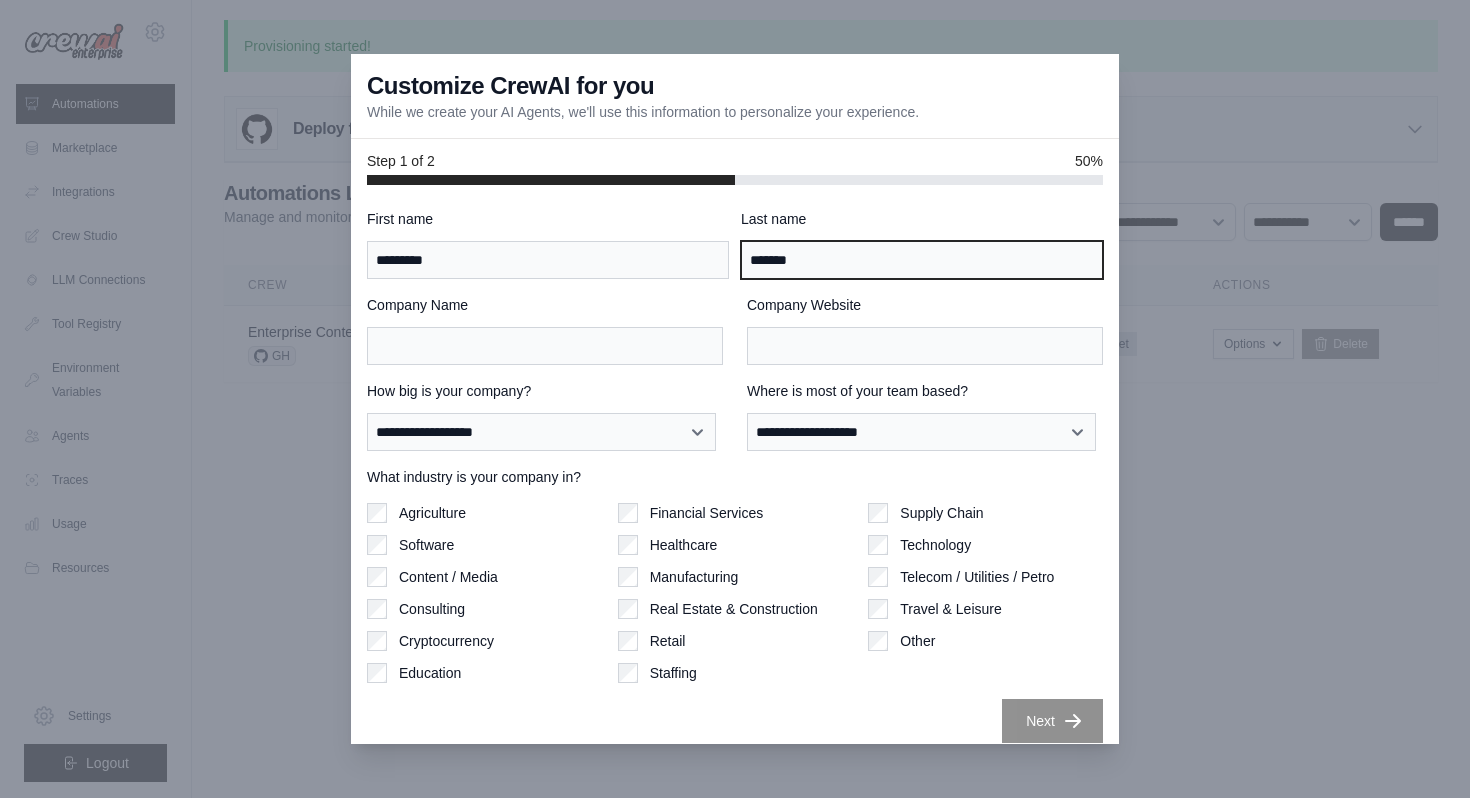 type on "*******" 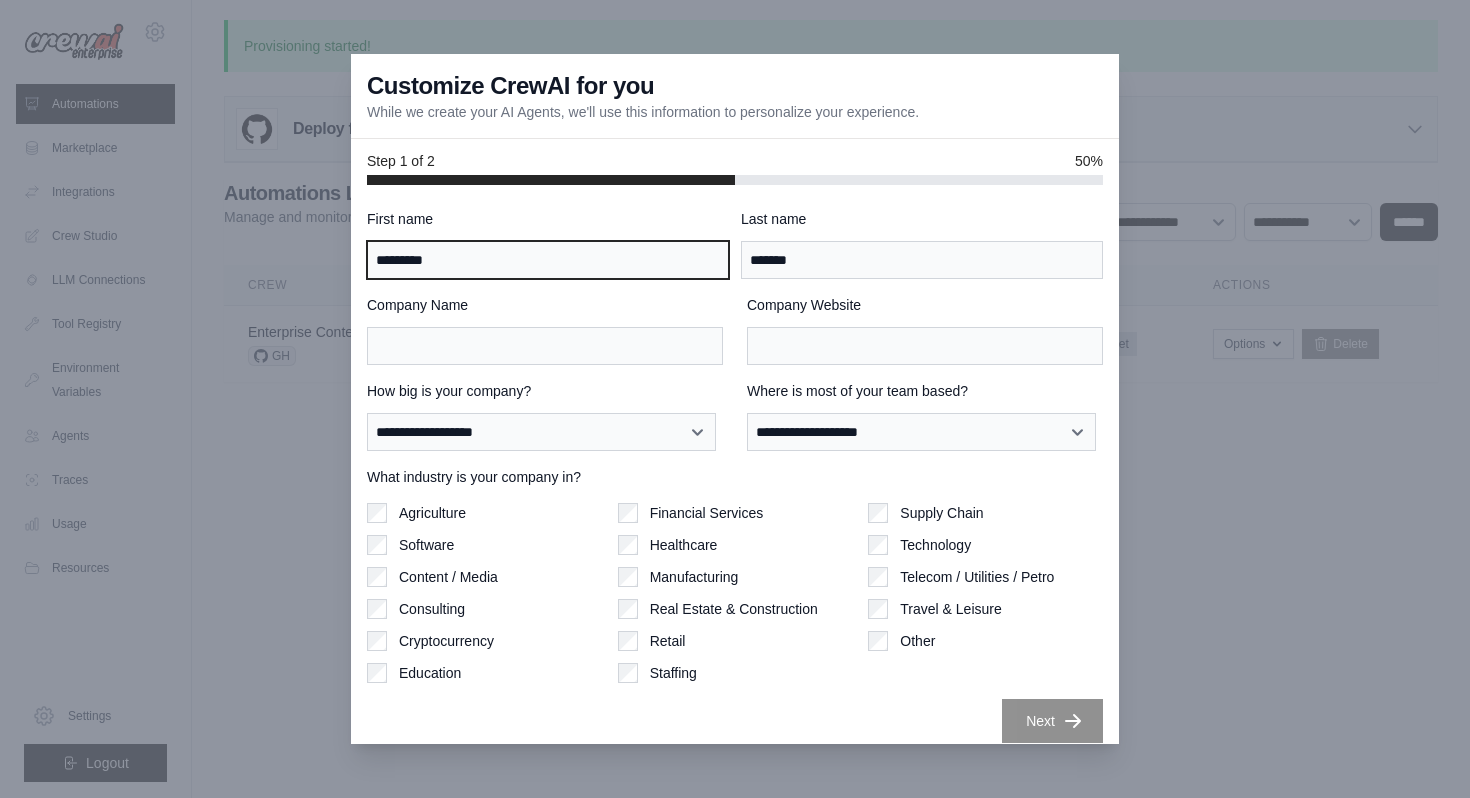 click on "*********" at bounding box center (548, 260) 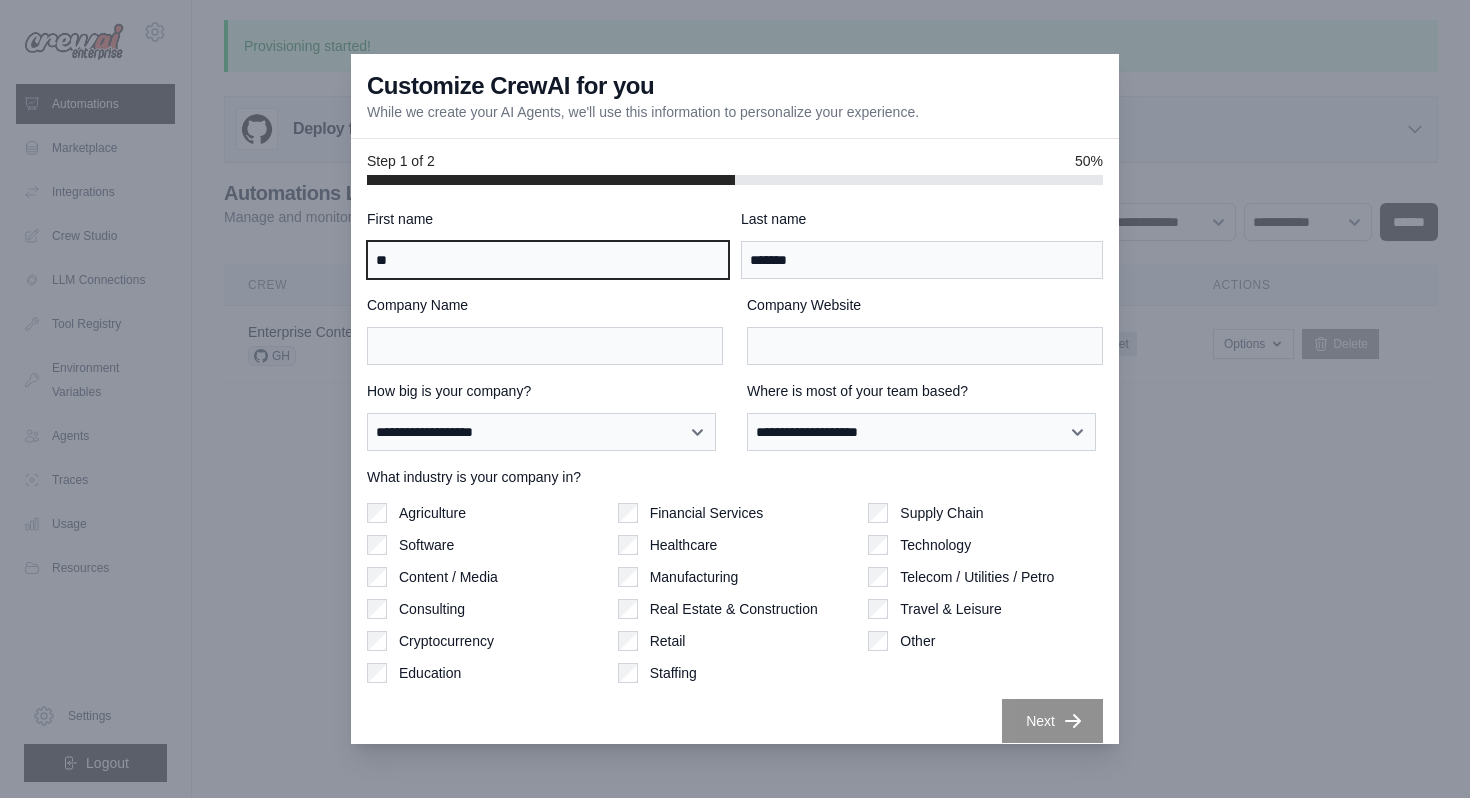 type on "*" 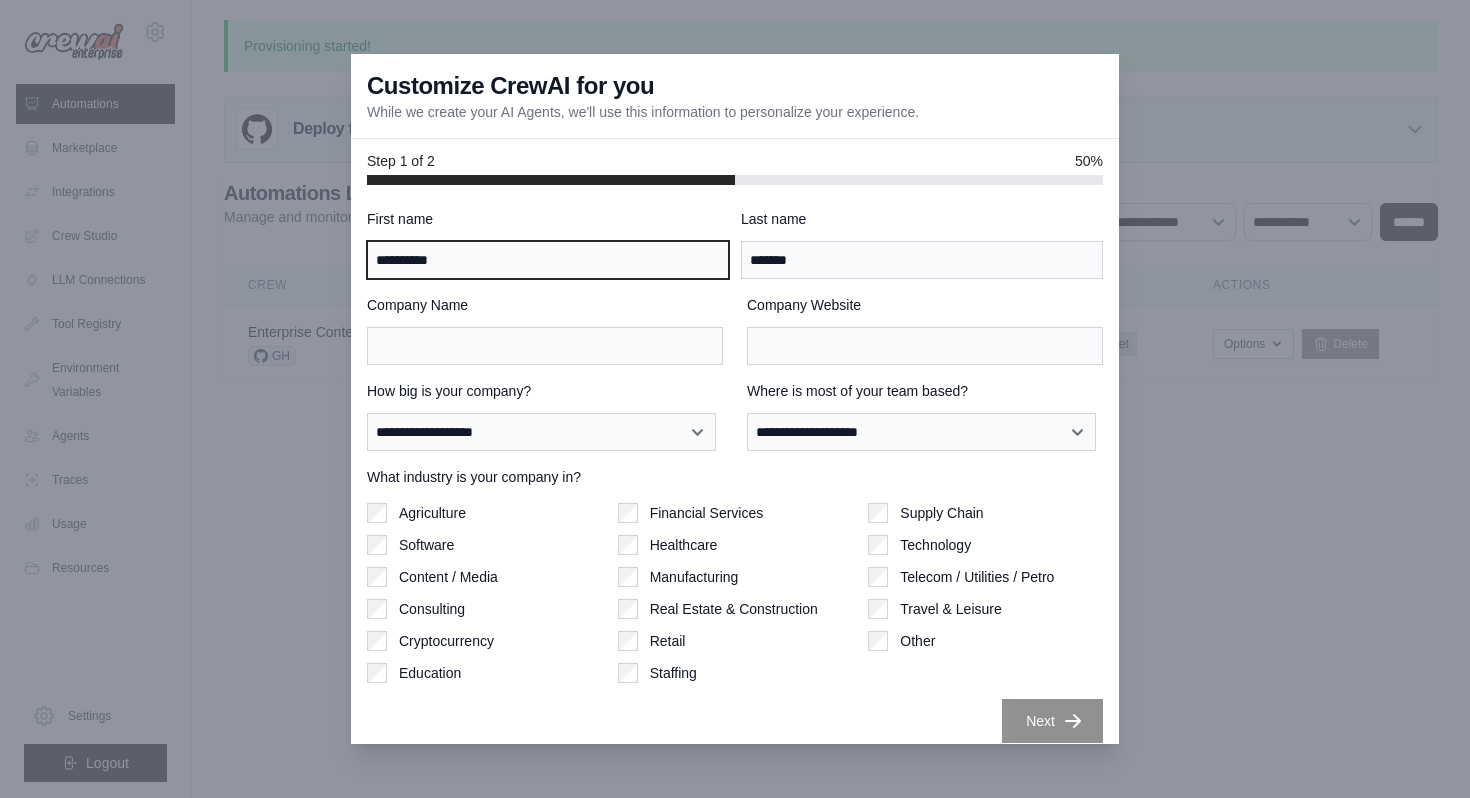 type on "**********" 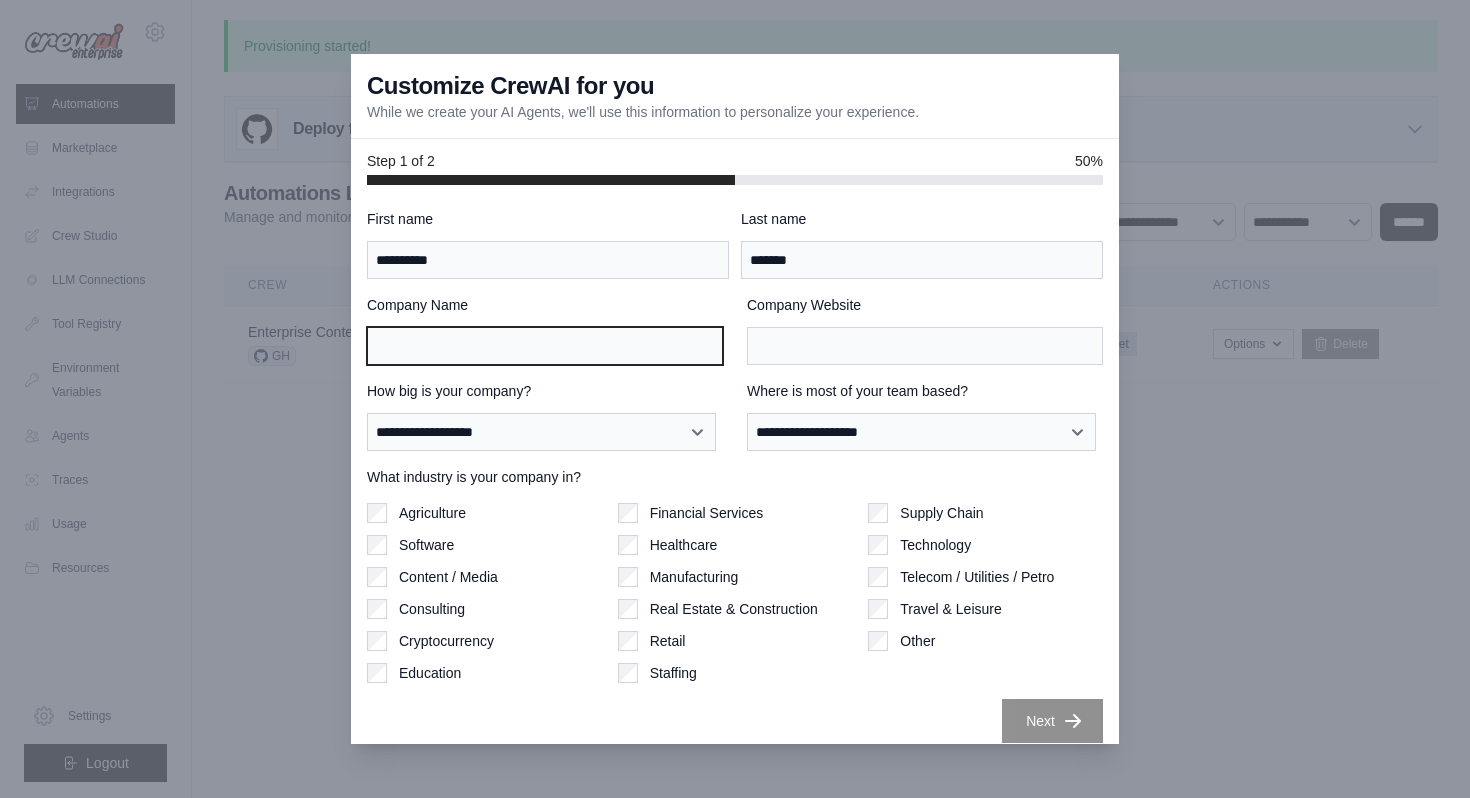 click on "Company Name" at bounding box center (545, 346) 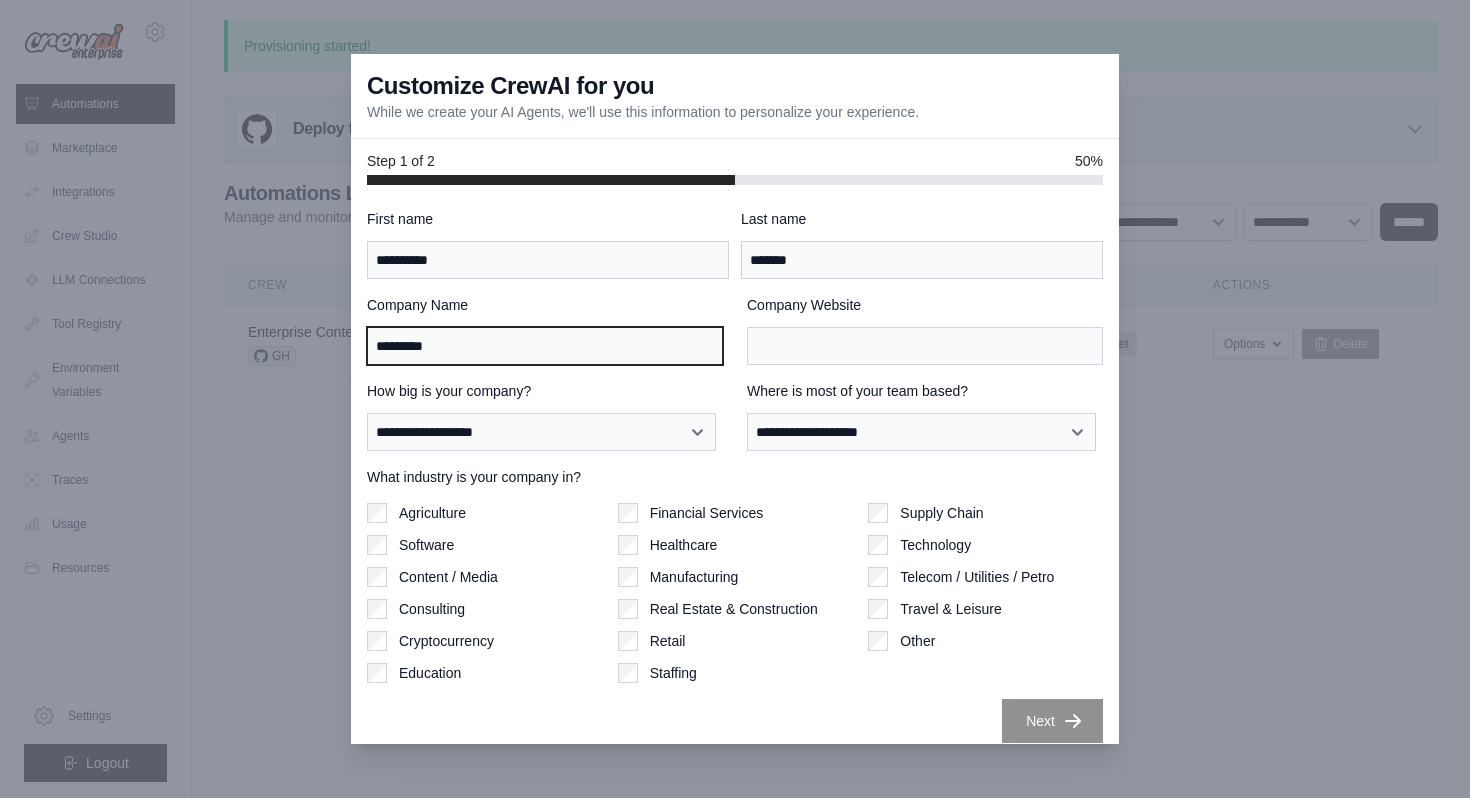 type on "*********" 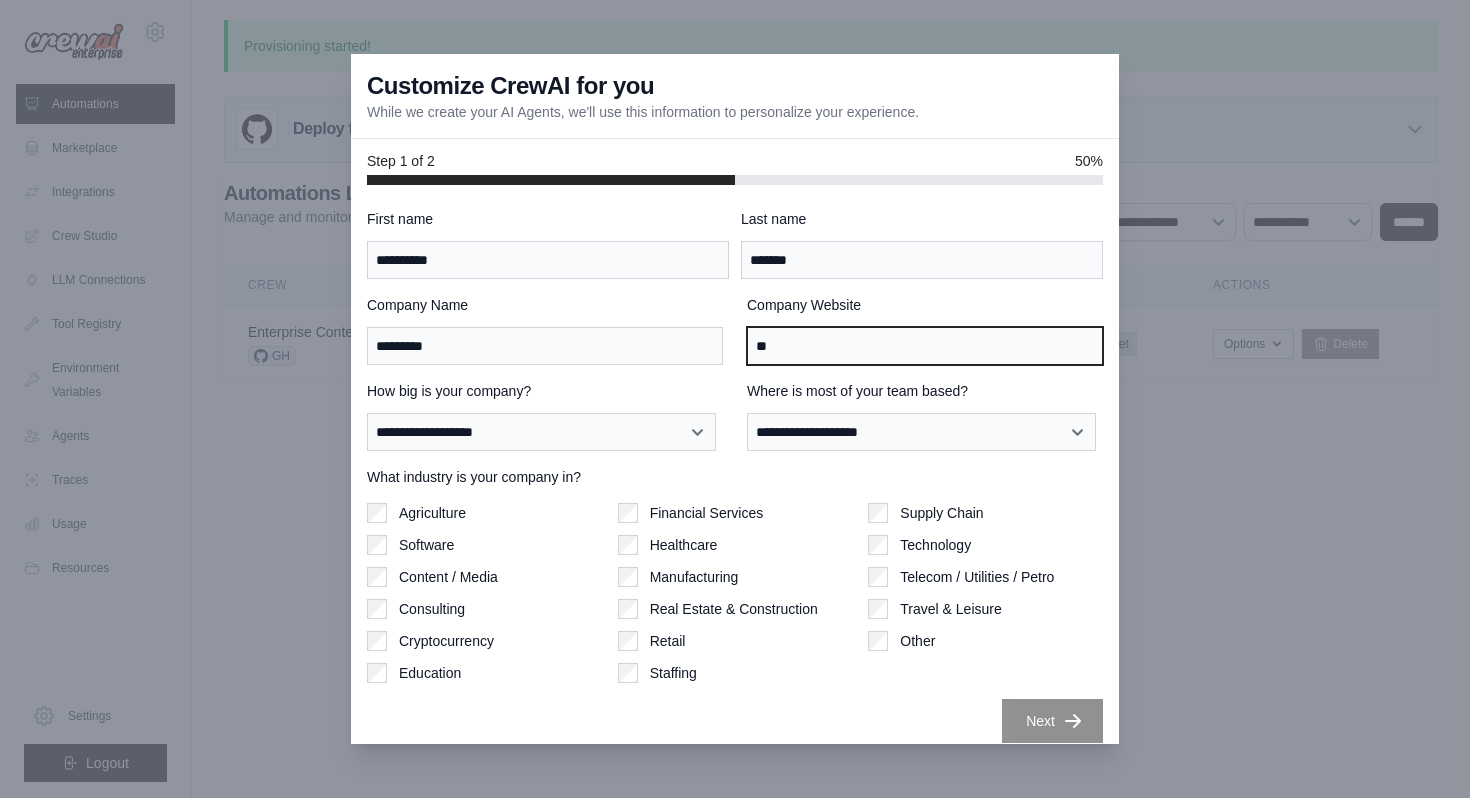 type on "*" 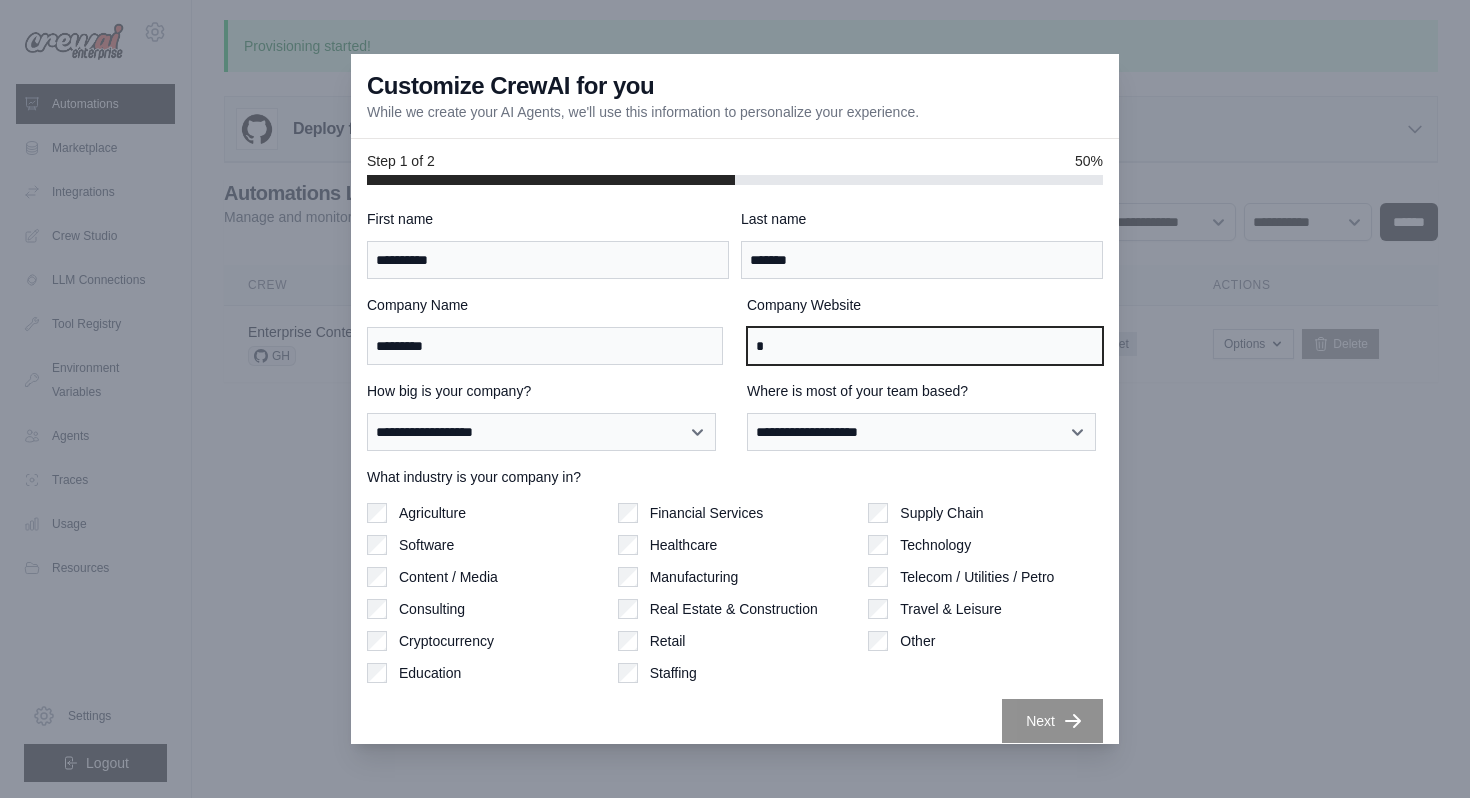 type 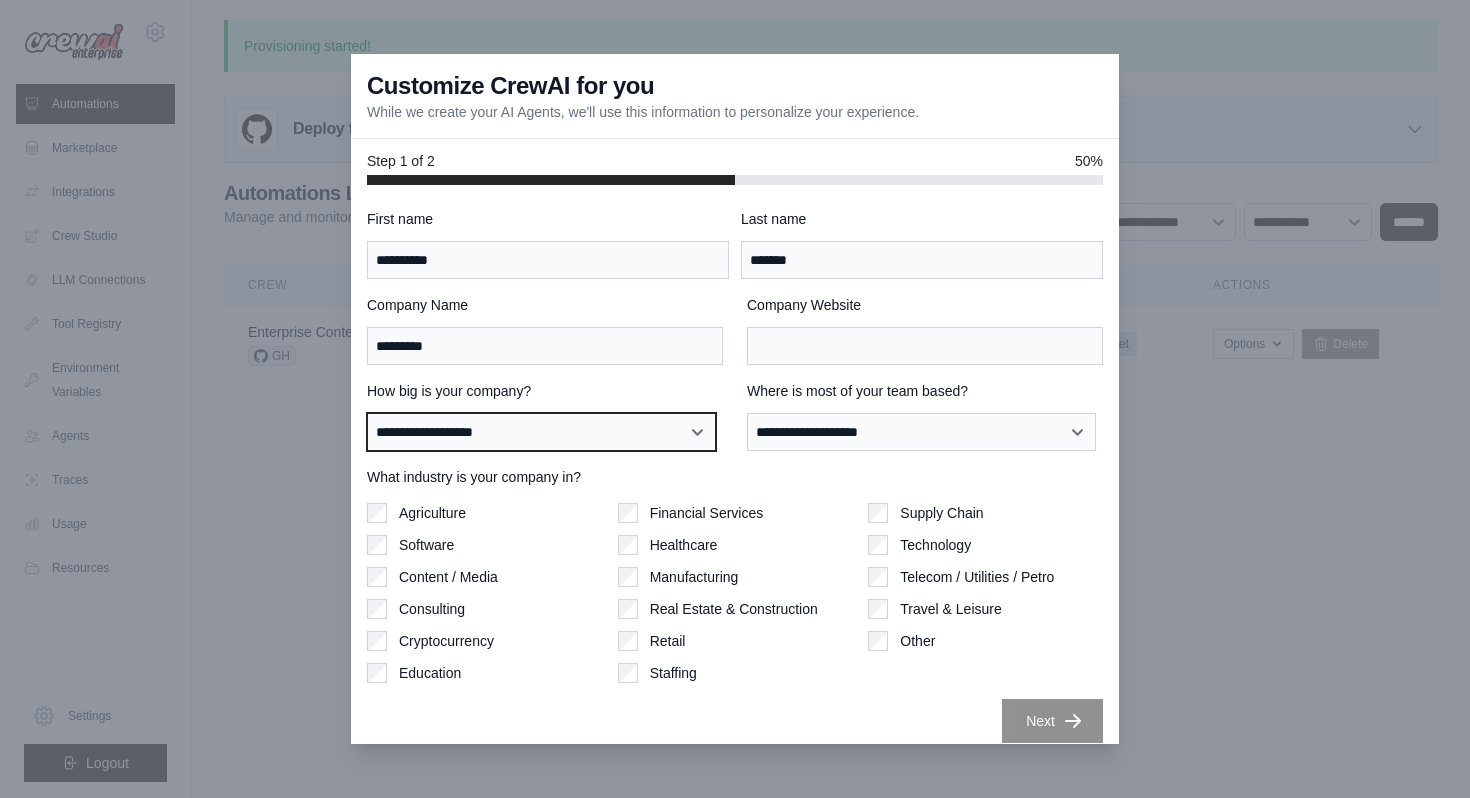 click on "**********" at bounding box center [541, 432] 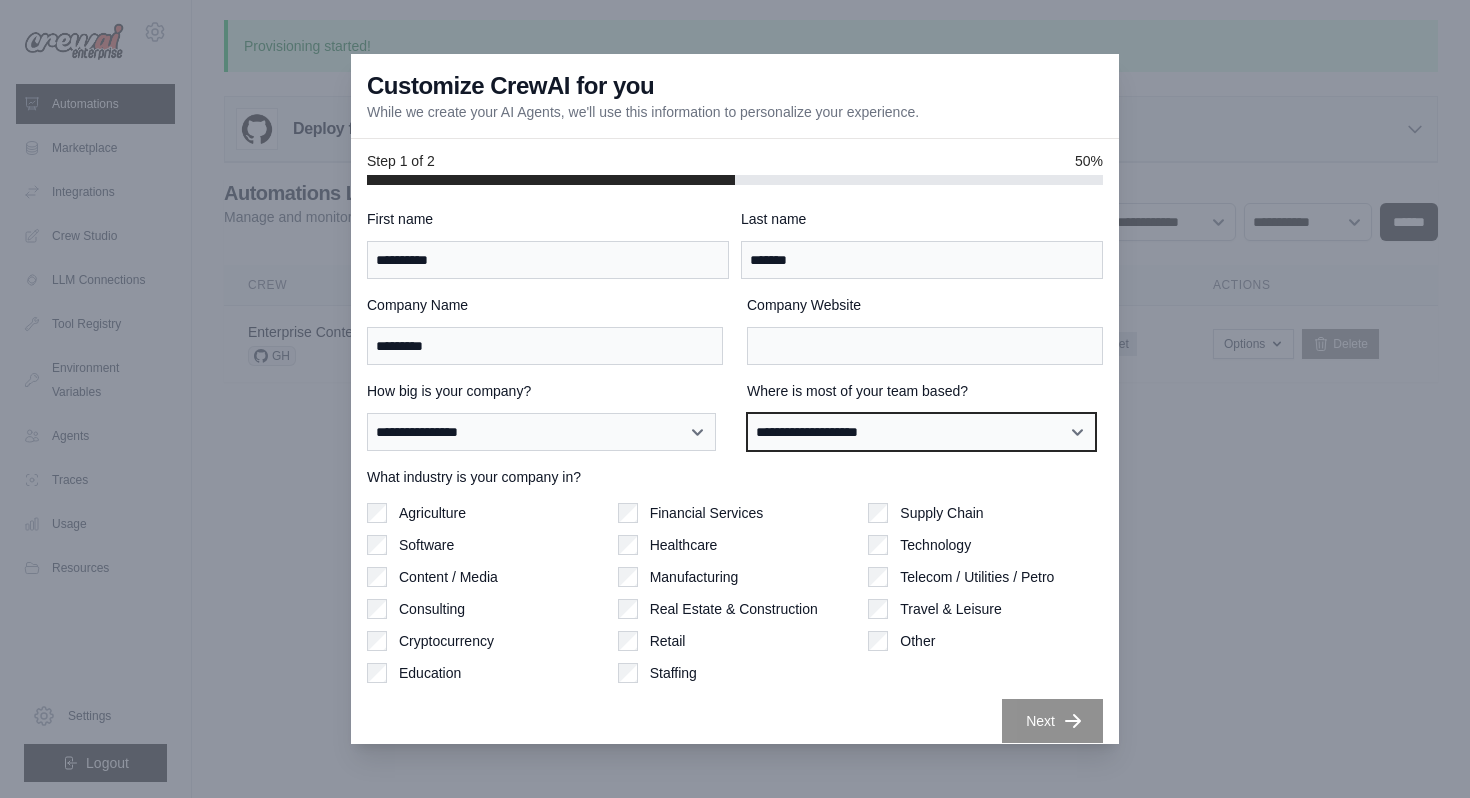 click on "**********" at bounding box center (921, 432) 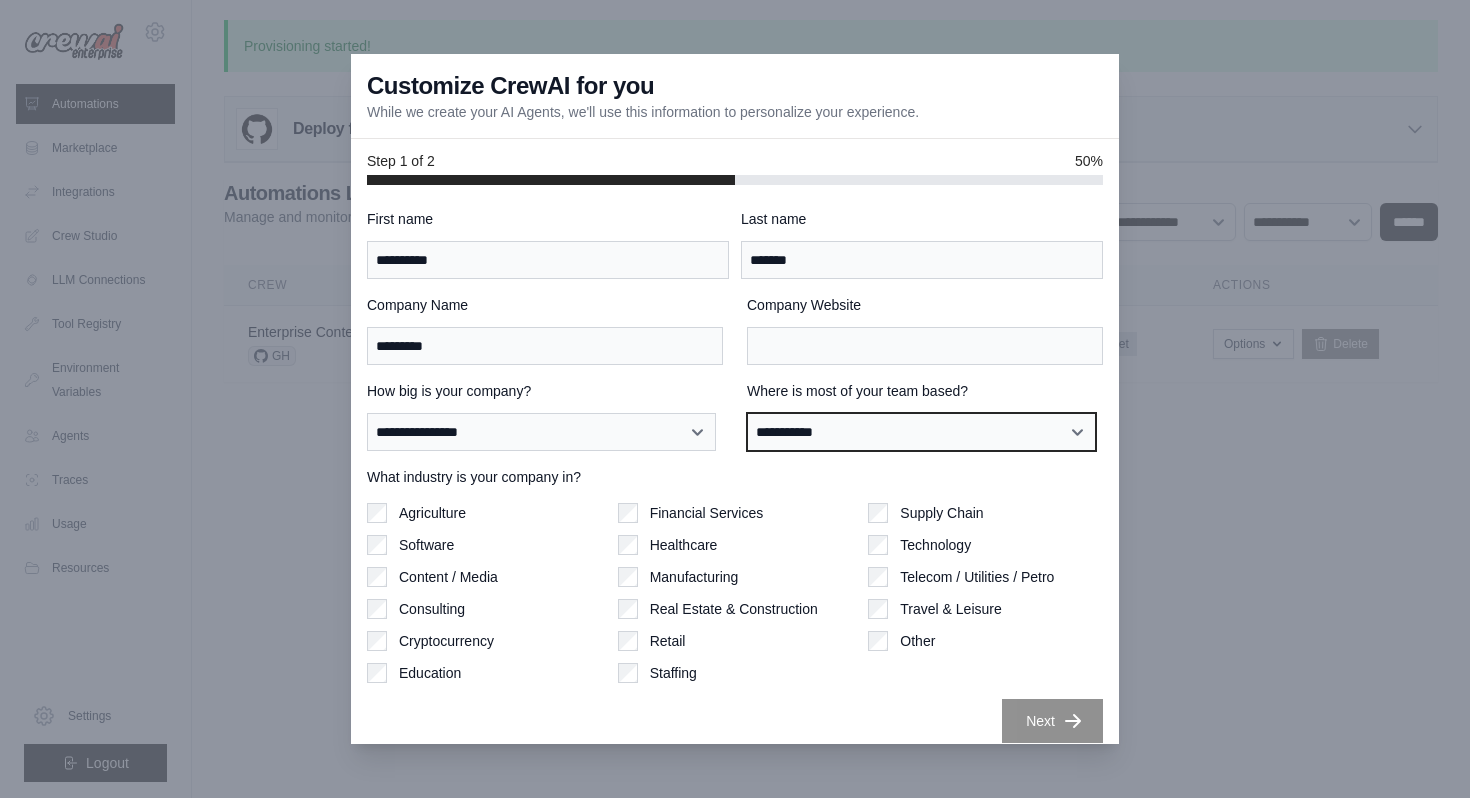scroll, scrollTop: 15, scrollLeft: 0, axis: vertical 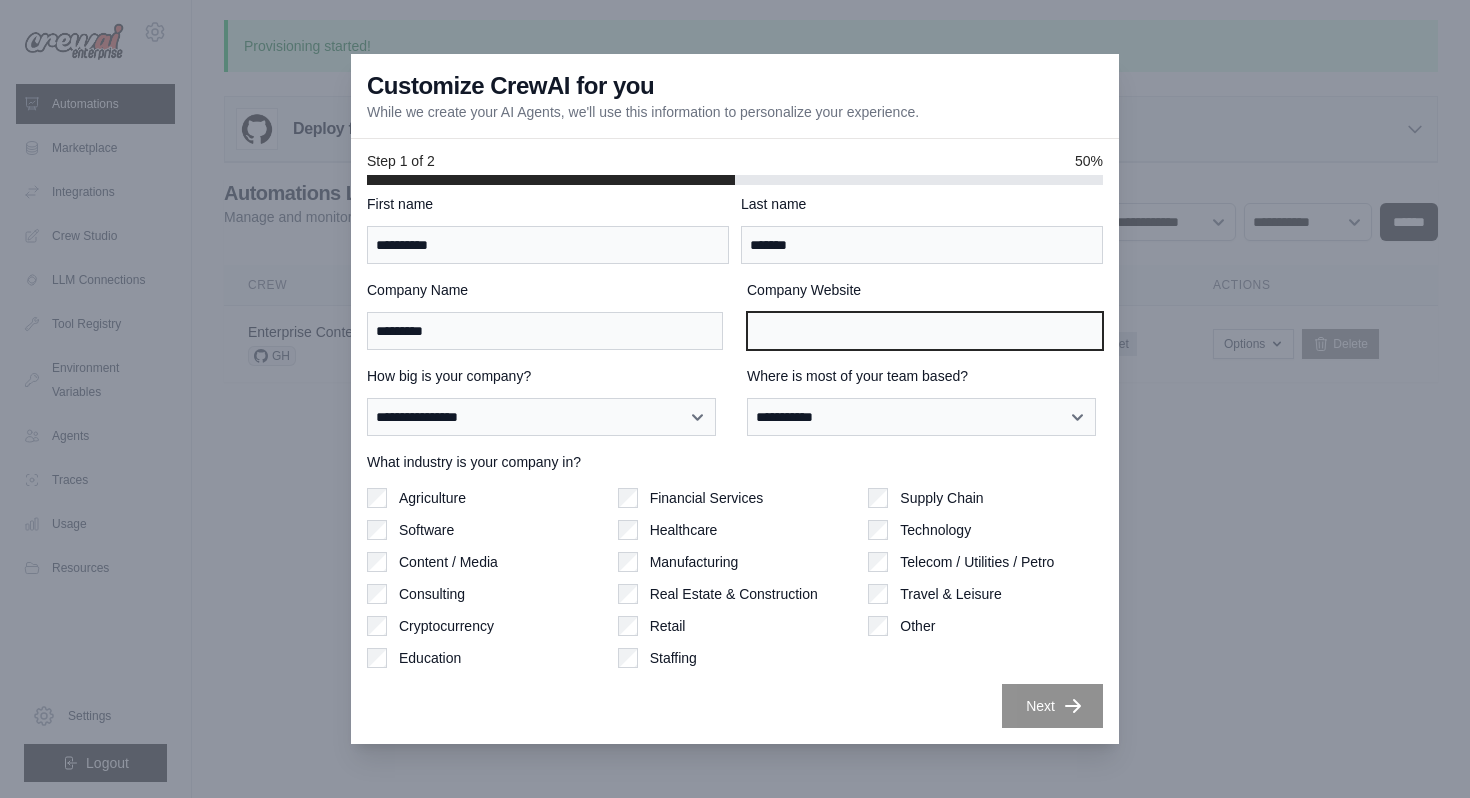 click on "Company Website" at bounding box center (925, 331) 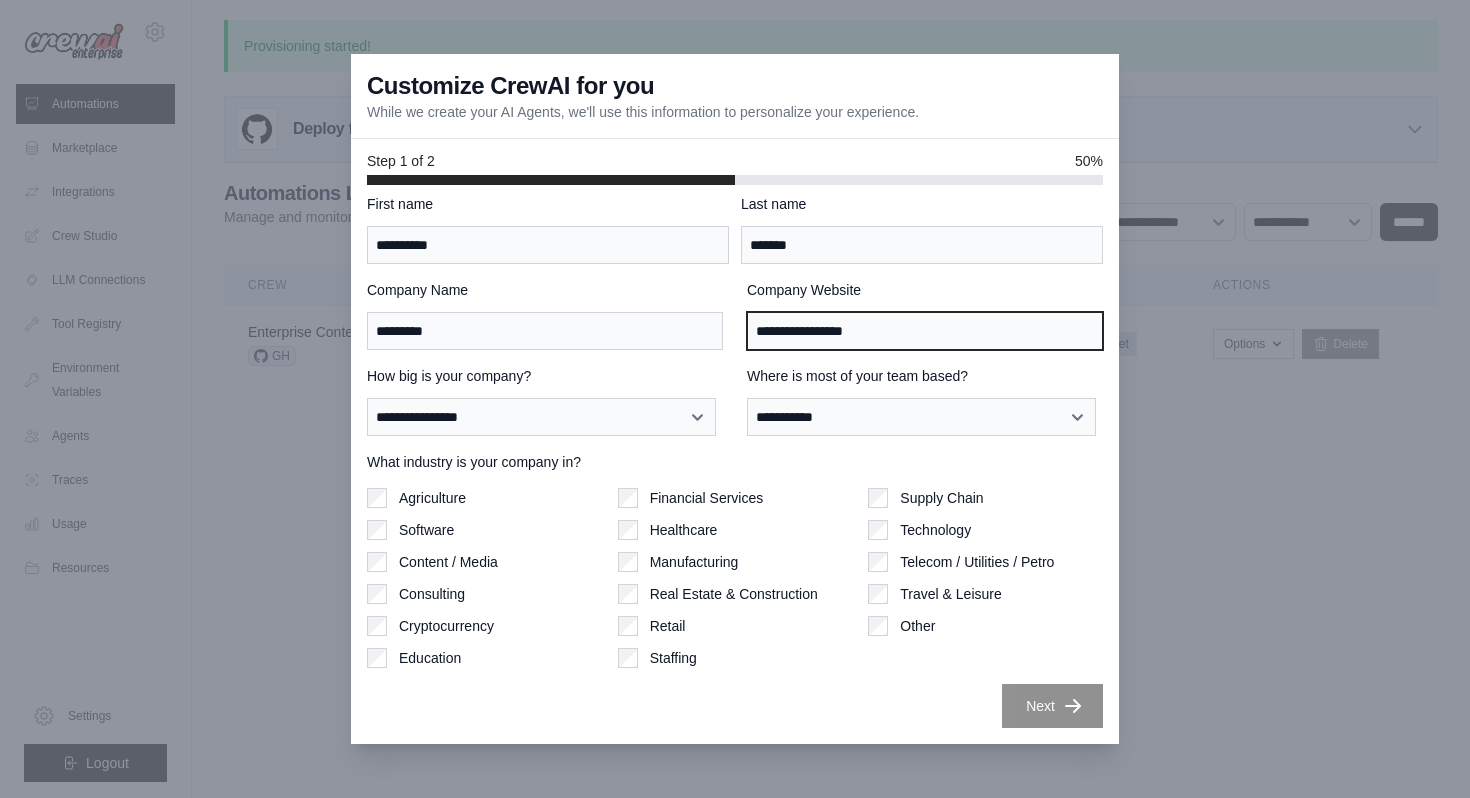 type on "**********" 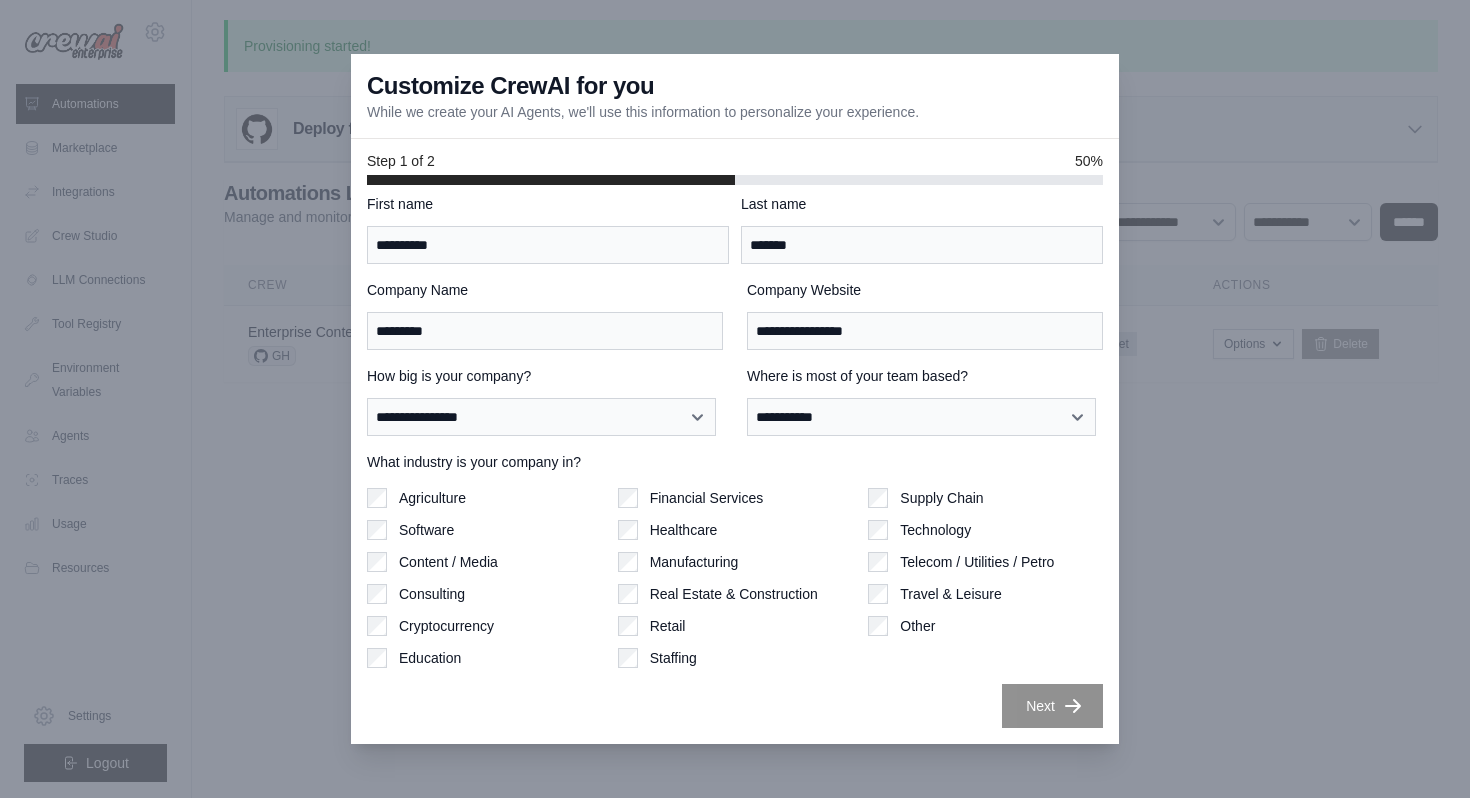 click on "What industry is your company in?
Agriculture
Software
Content / Media
Consulting
Cryptocurrency
Education
Financial Services
Healthcare" at bounding box center [735, 560] 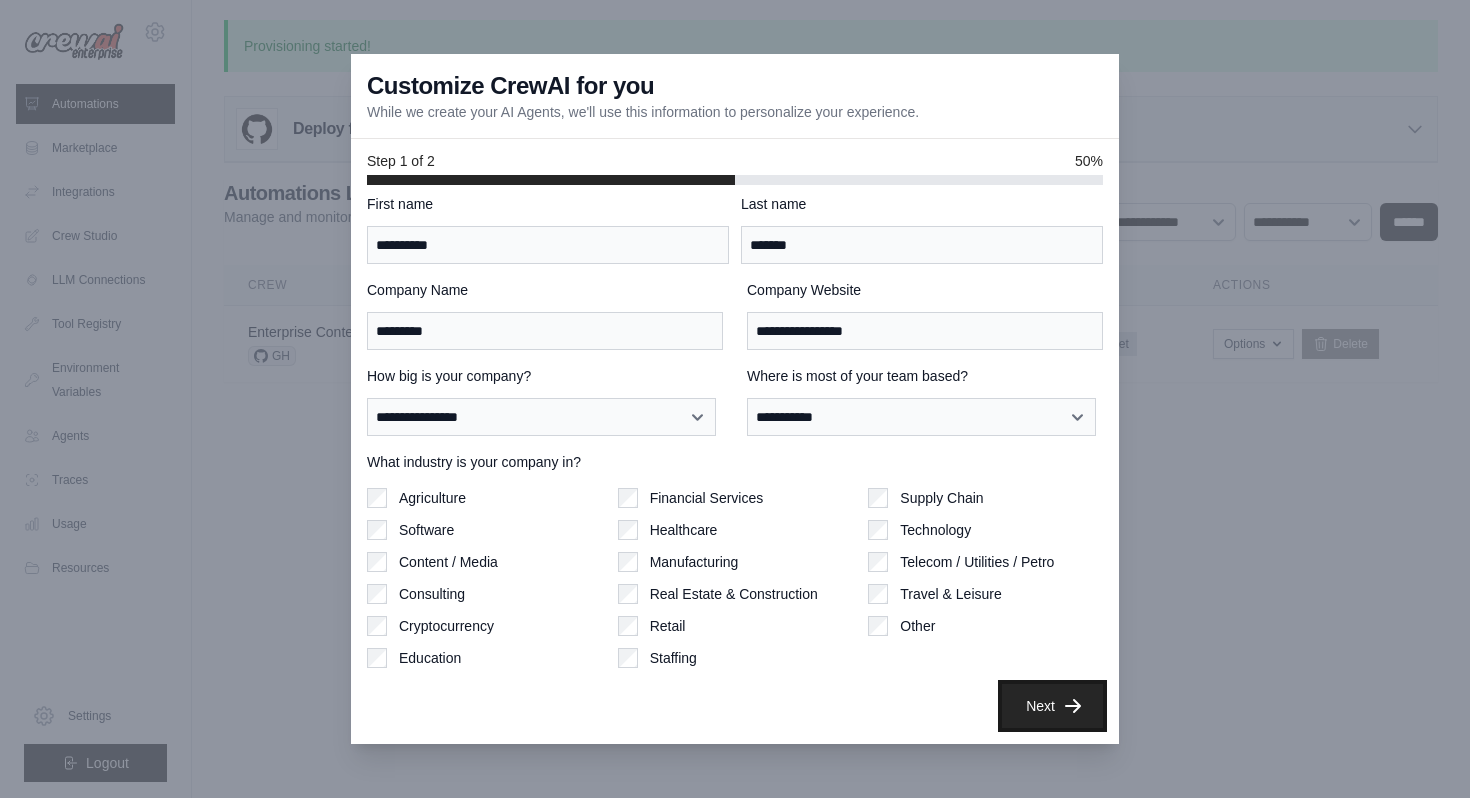 click 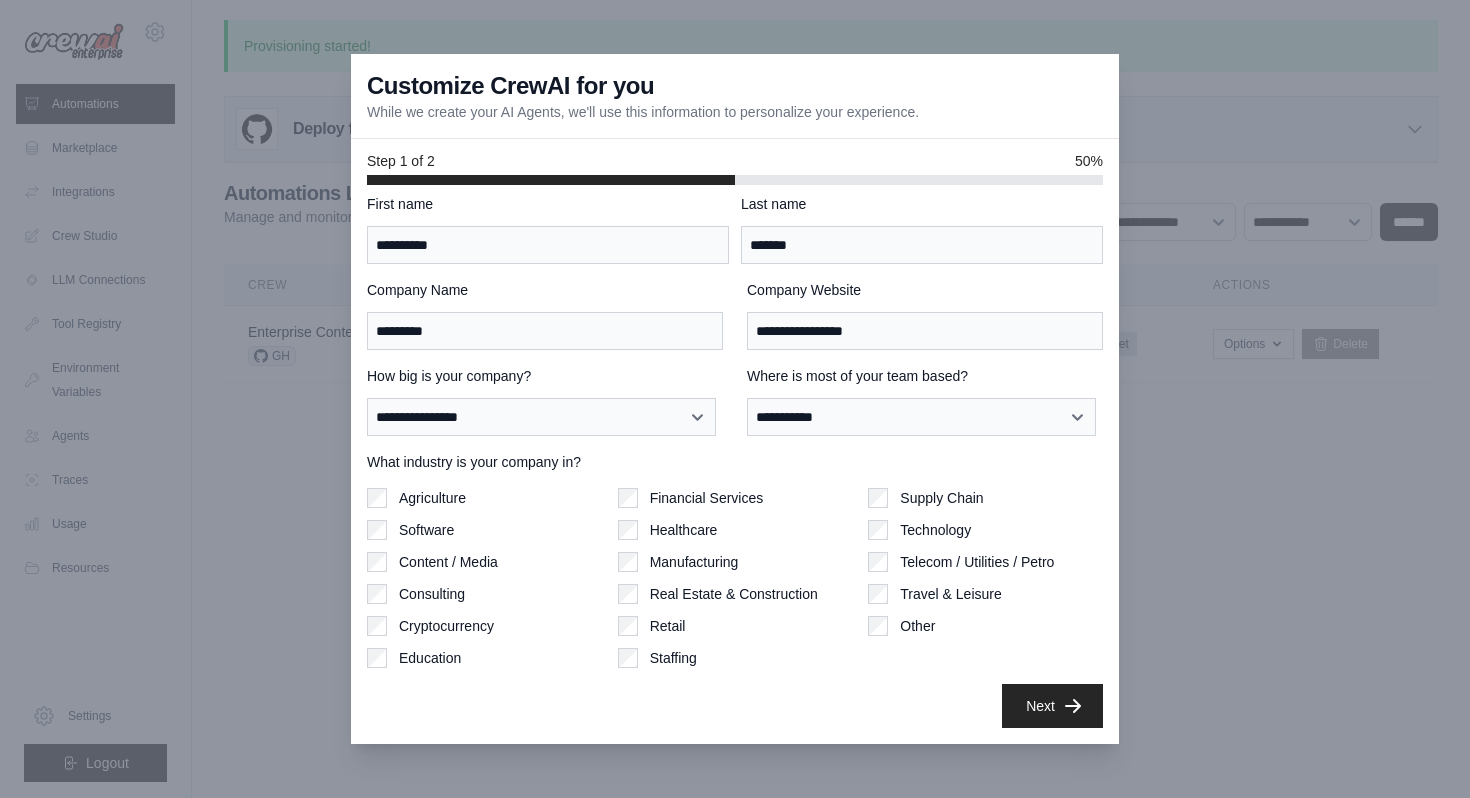 scroll, scrollTop: 0, scrollLeft: 0, axis: both 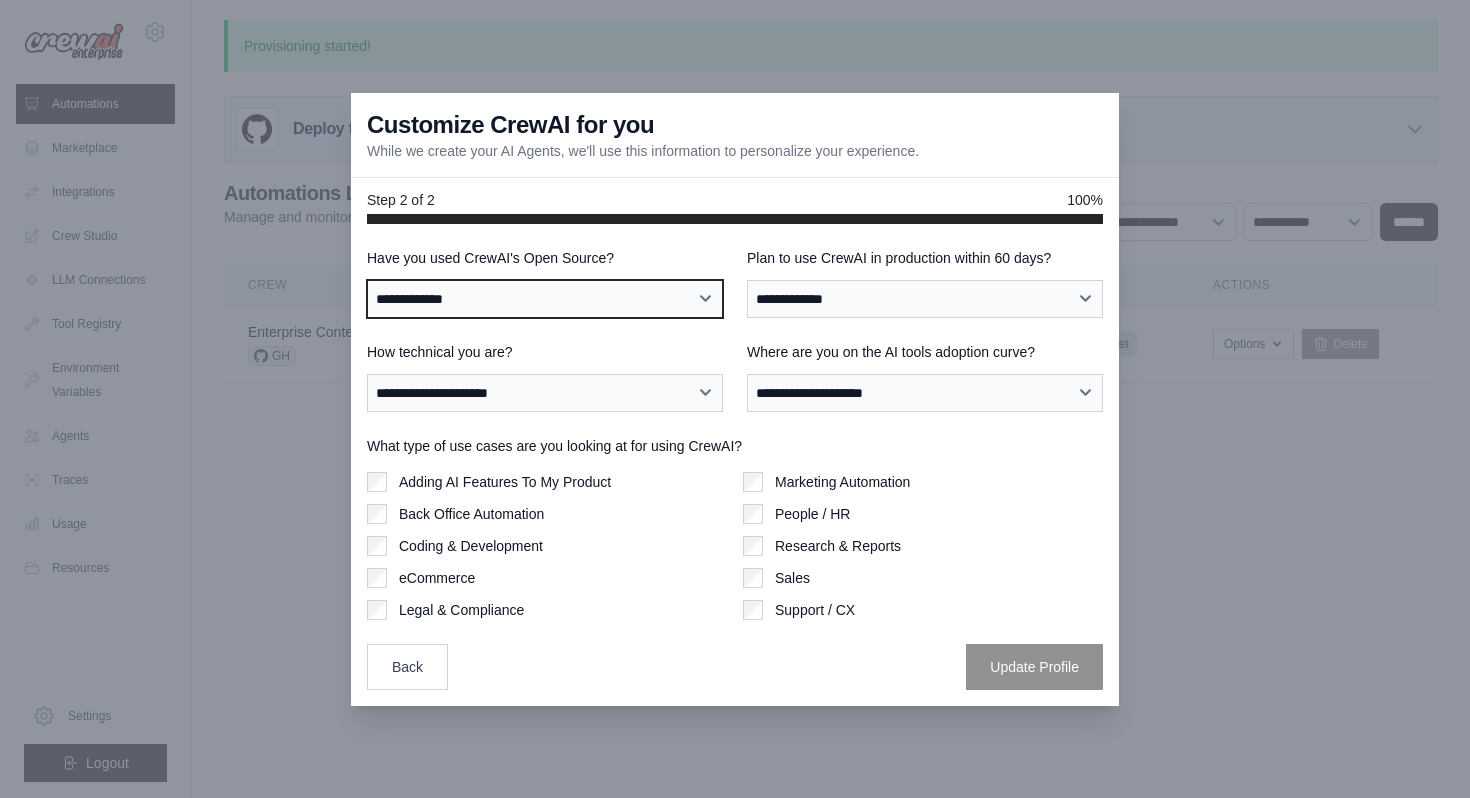 click on "**********" at bounding box center (545, 299) 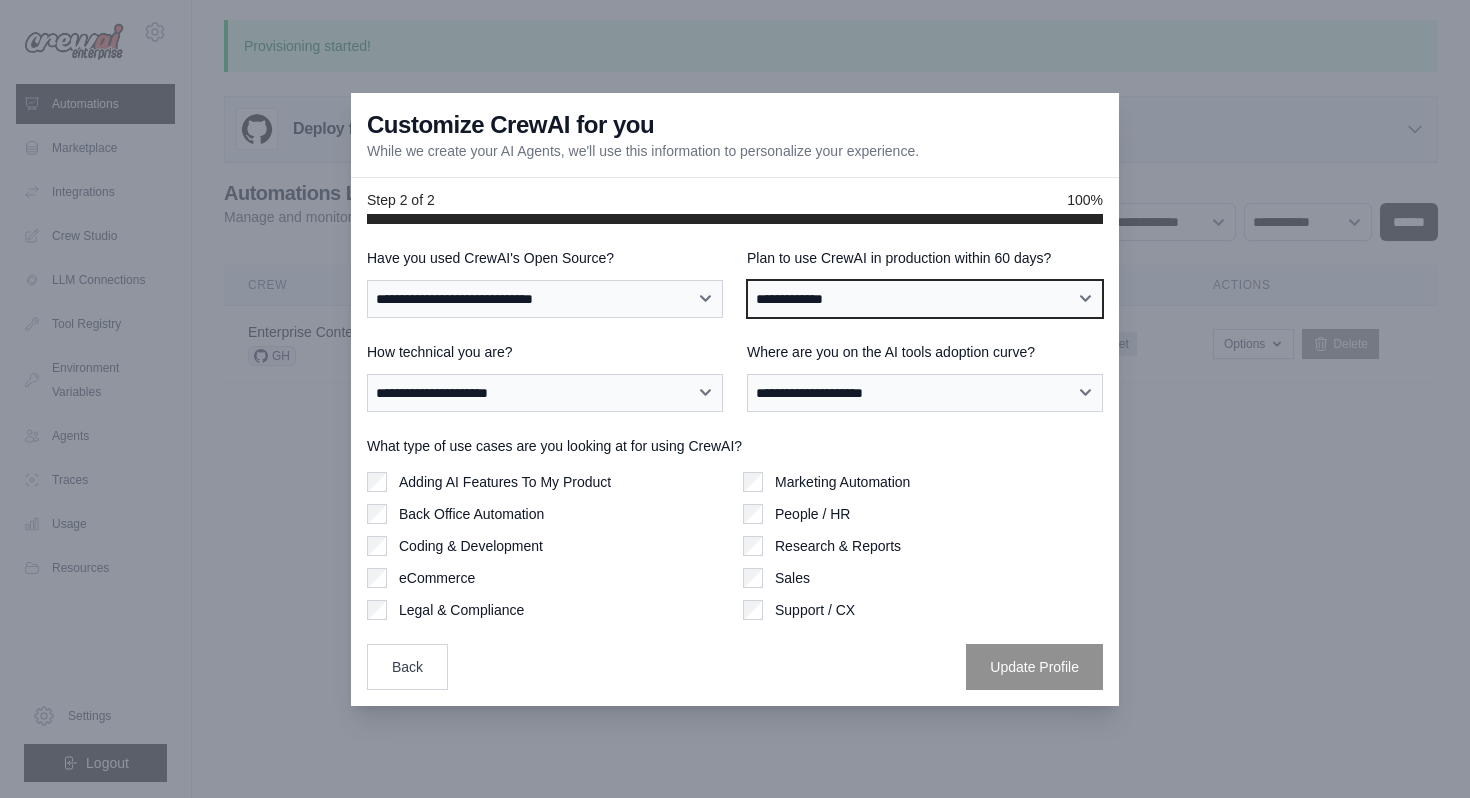 click on "**********" at bounding box center [925, 299] 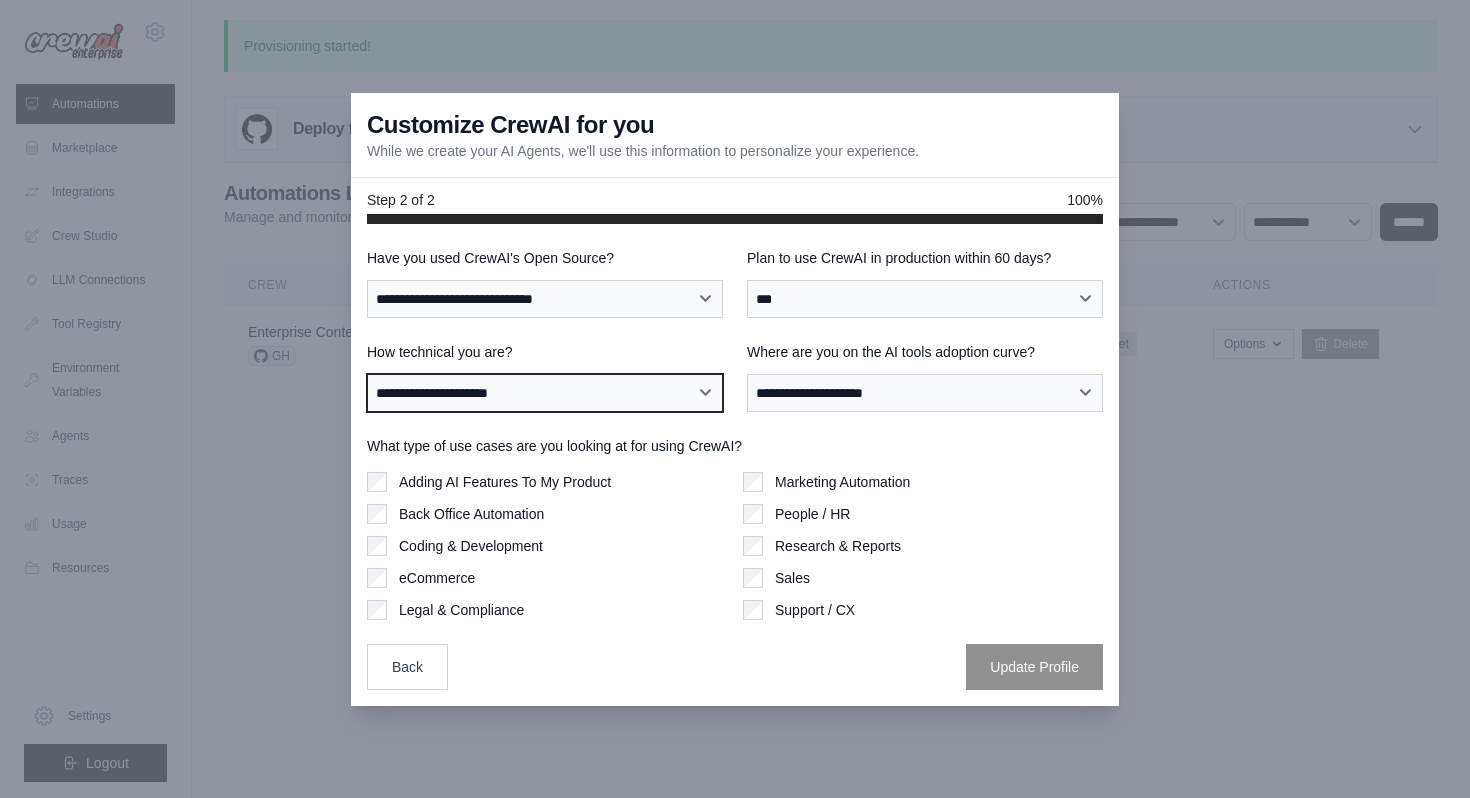 click on "**********" at bounding box center (545, 393) 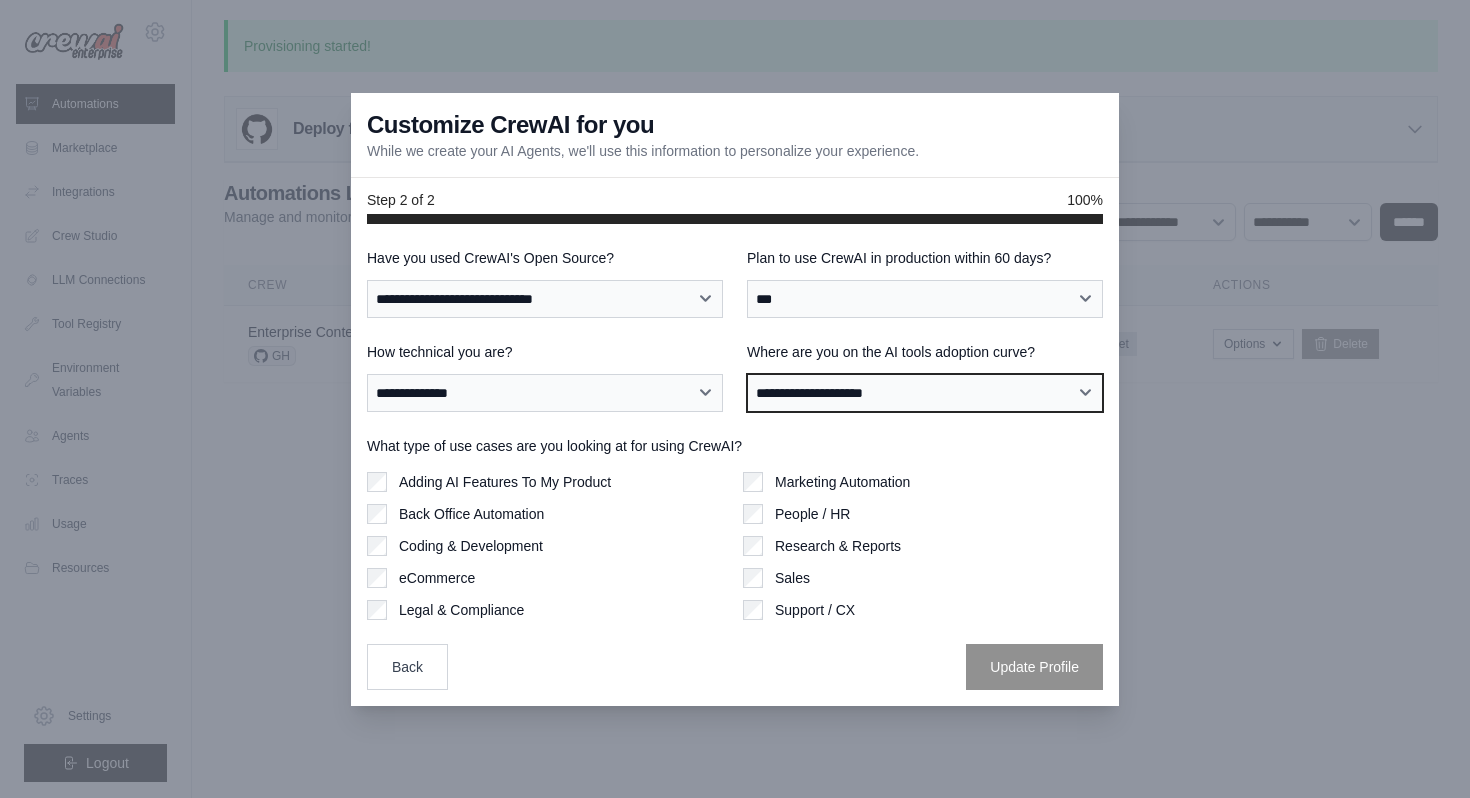click on "**********" at bounding box center (925, 393) 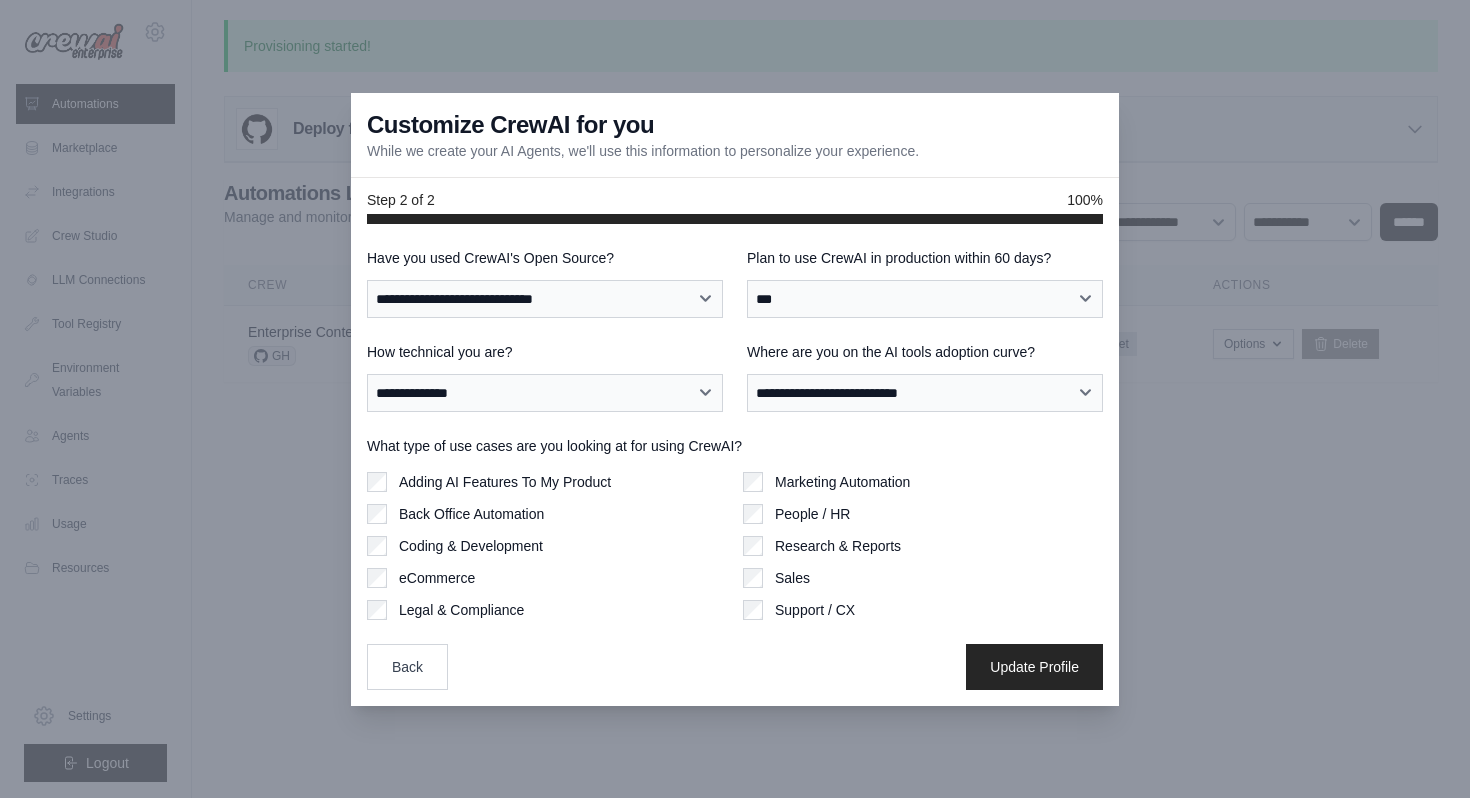 click on "Legal & Compliance" at bounding box center (547, 610) 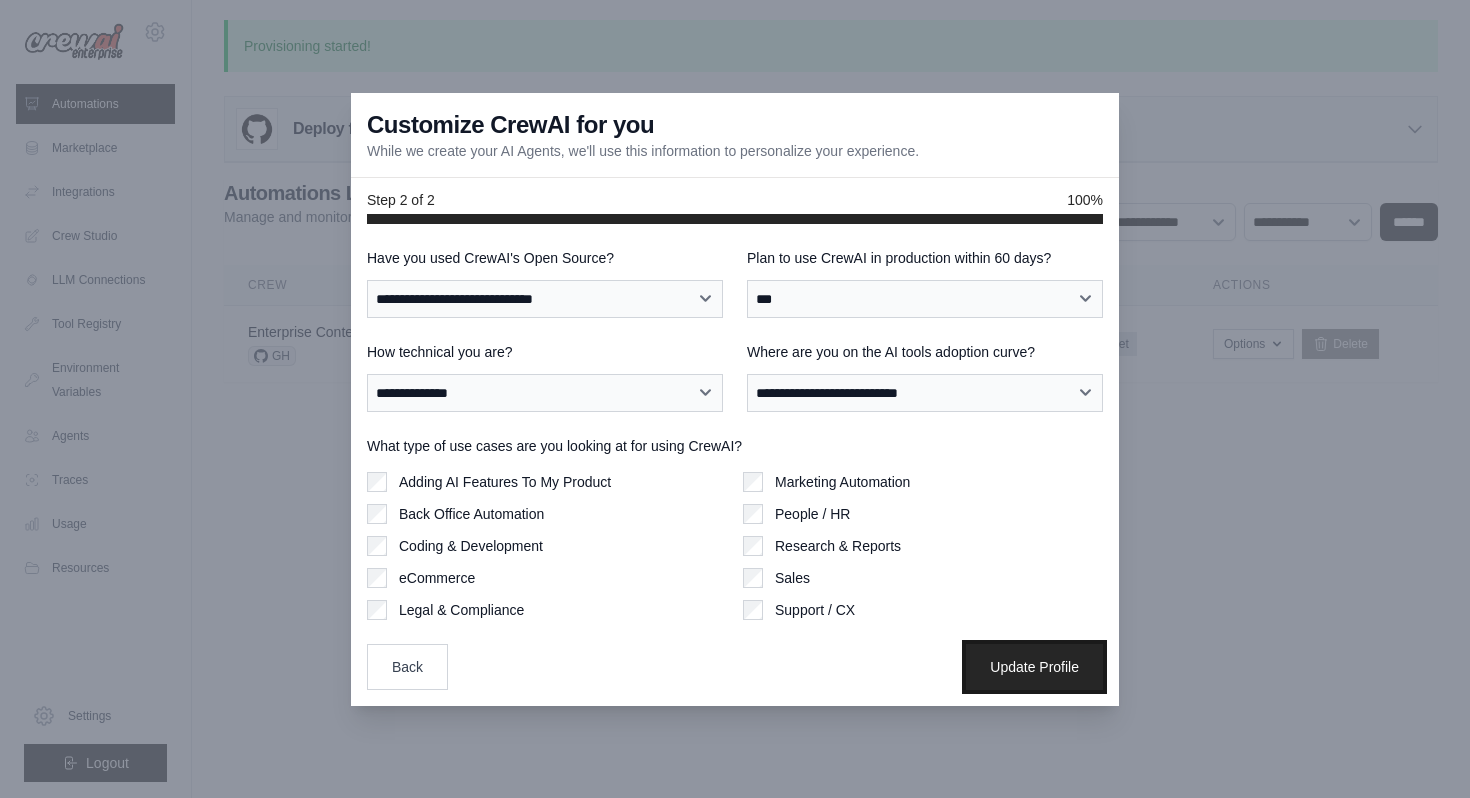 click on "Update Profile" at bounding box center [1034, 667] 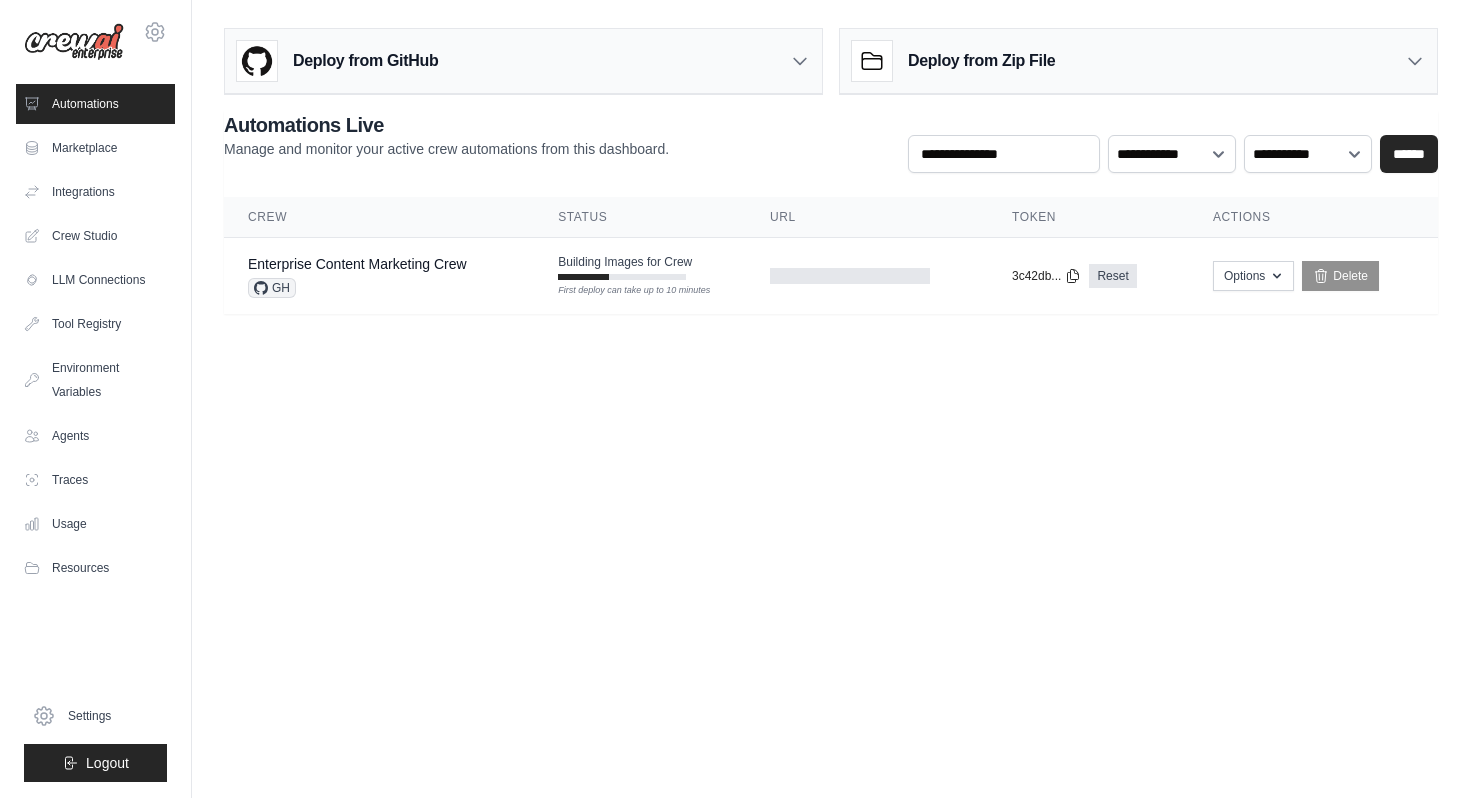 scroll, scrollTop: 0, scrollLeft: 0, axis: both 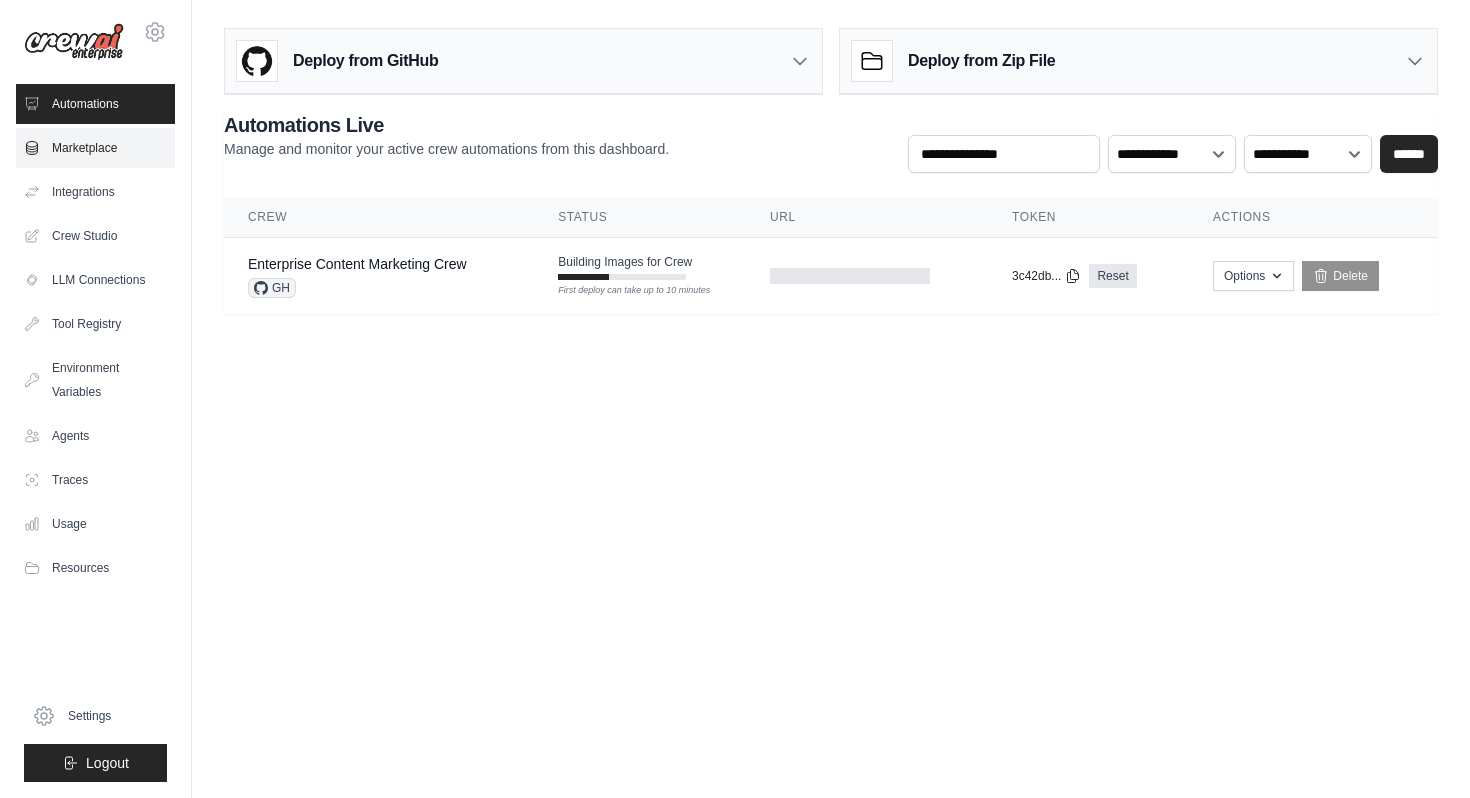 click on "Marketplace" at bounding box center [95, 148] 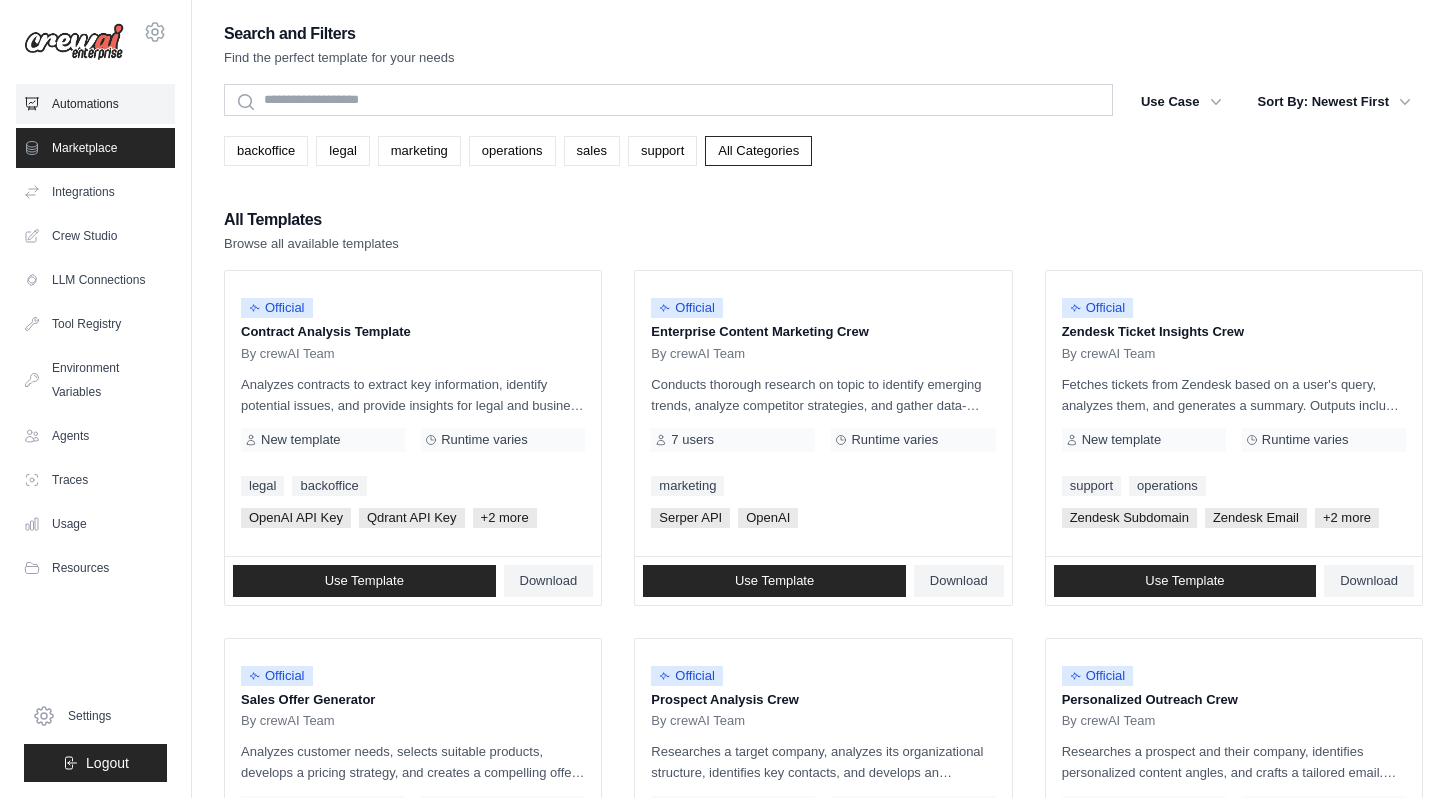 click on "Automations" at bounding box center [95, 104] 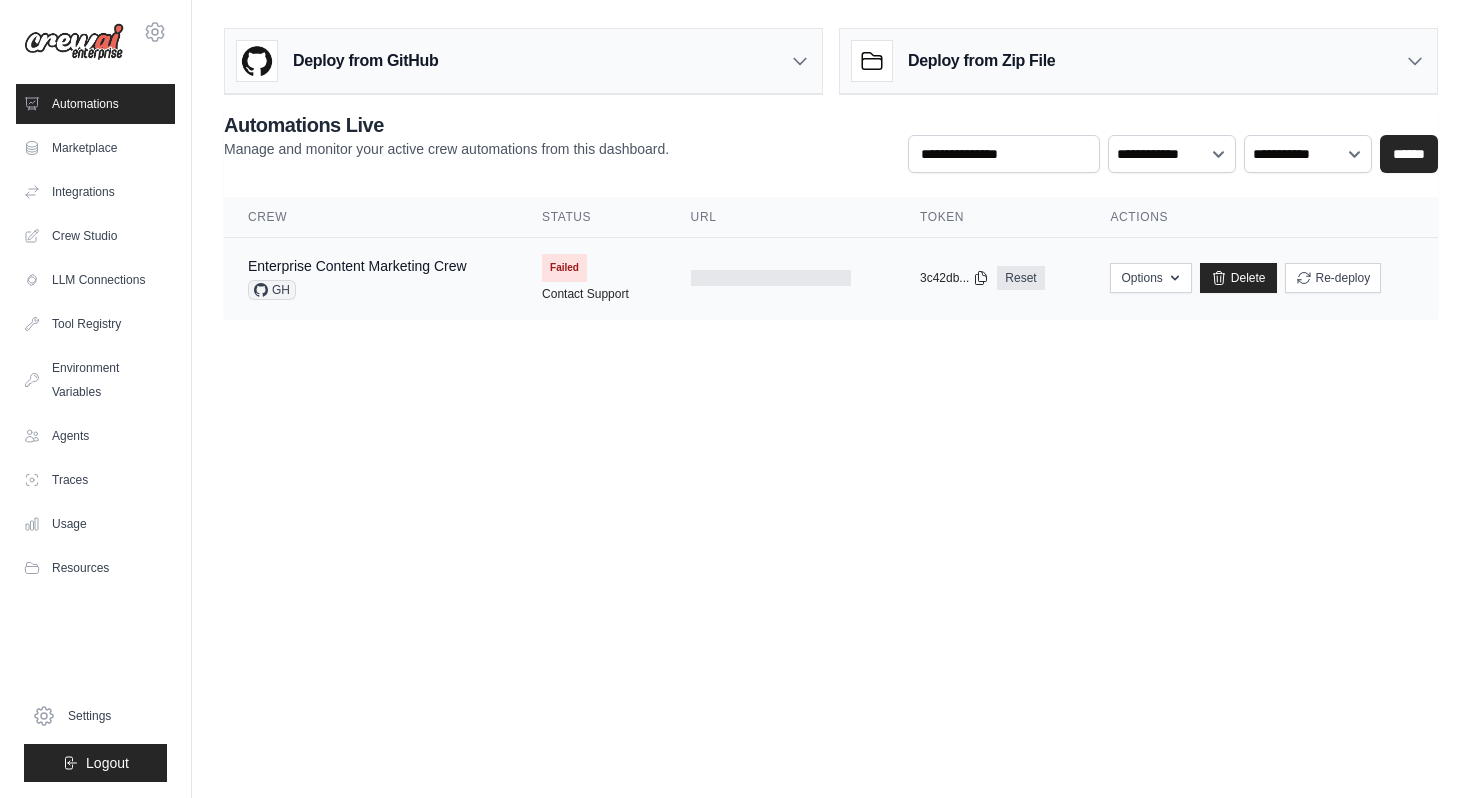 click on "Failed
Contact Support" at bounding box center (592, 278) 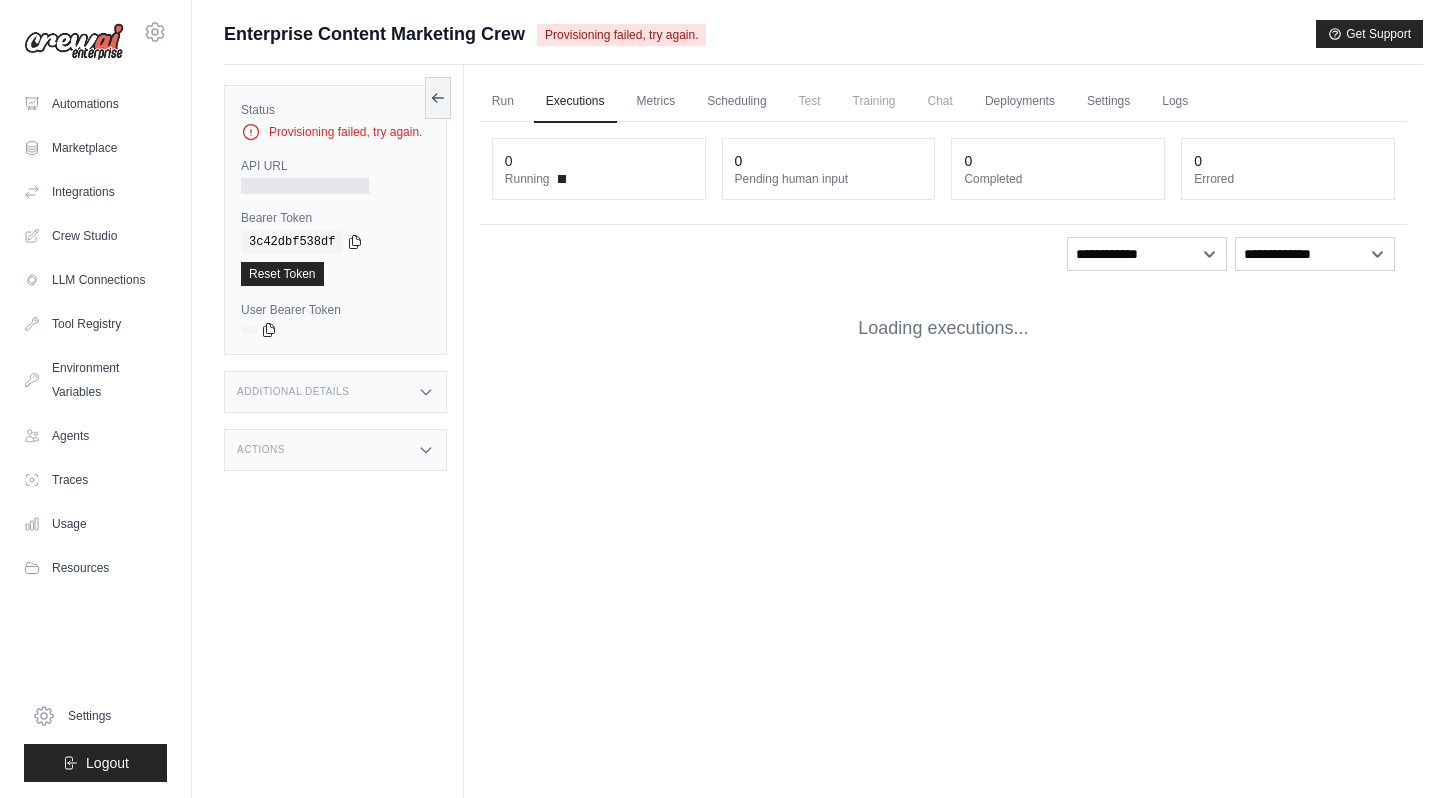 scroll, scrollTop: 0, scrollLeft: 0, axis: both 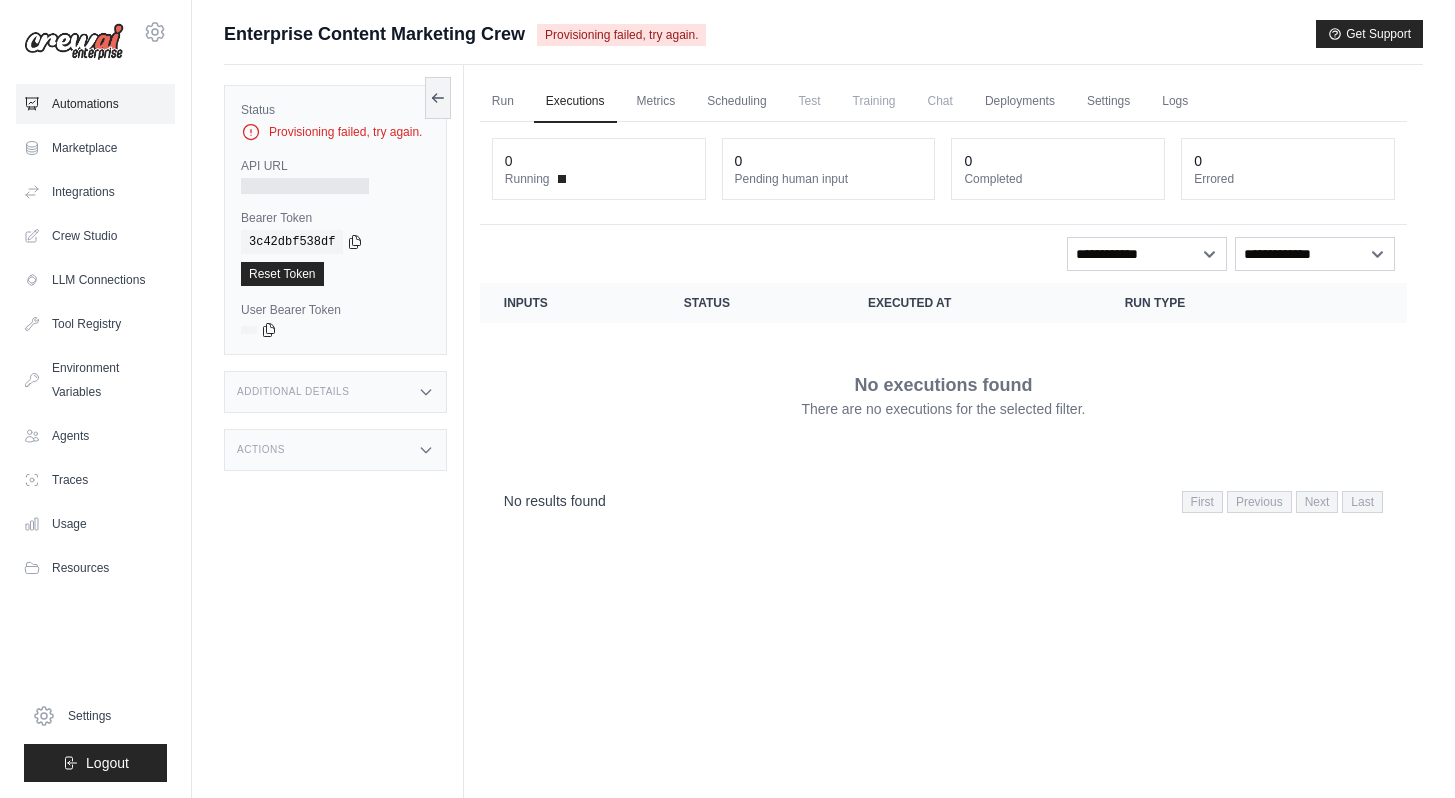 click on "Automations" at bounding box center (95, 104) 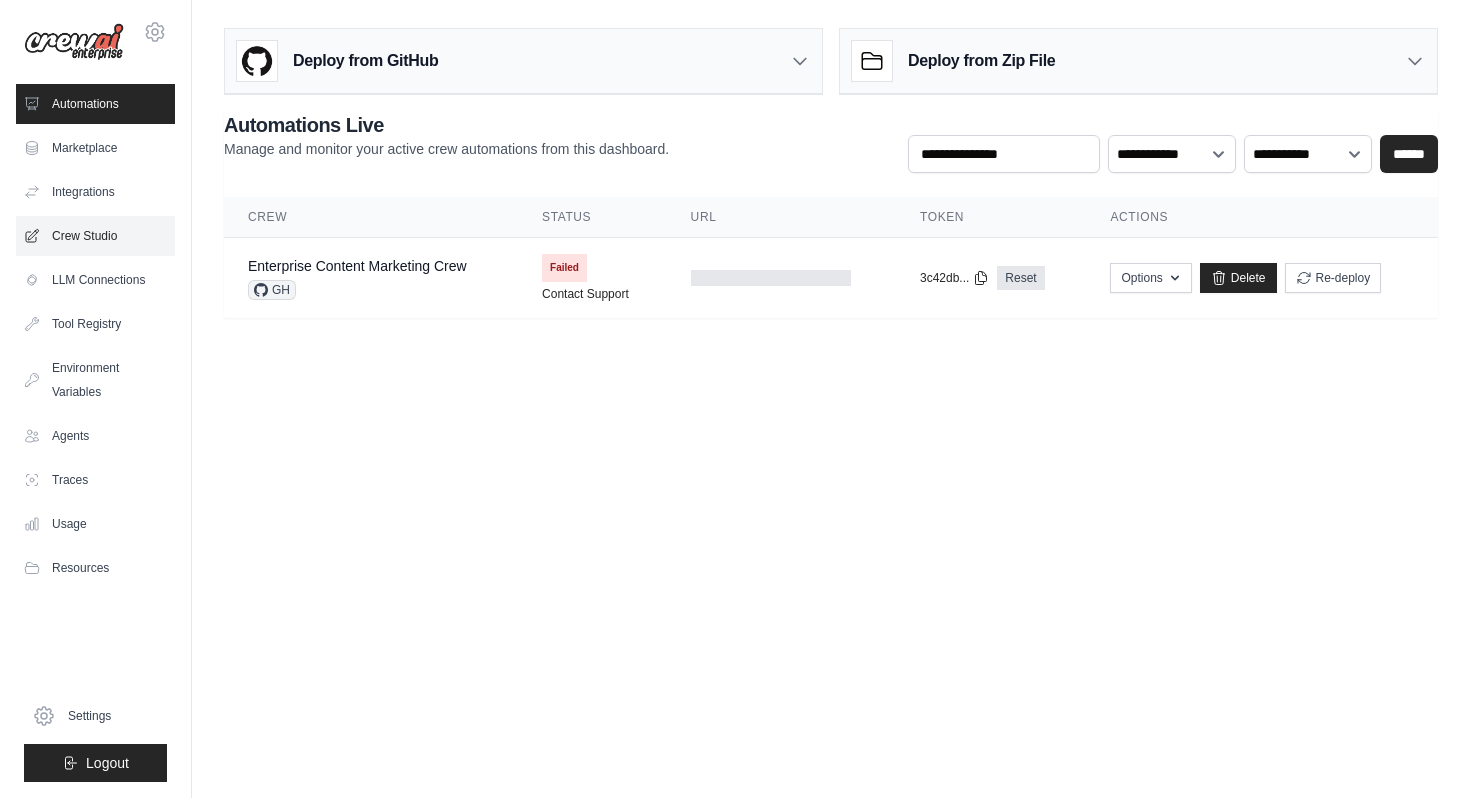 click on "Crew Studio" at bounding box center [95, 236] 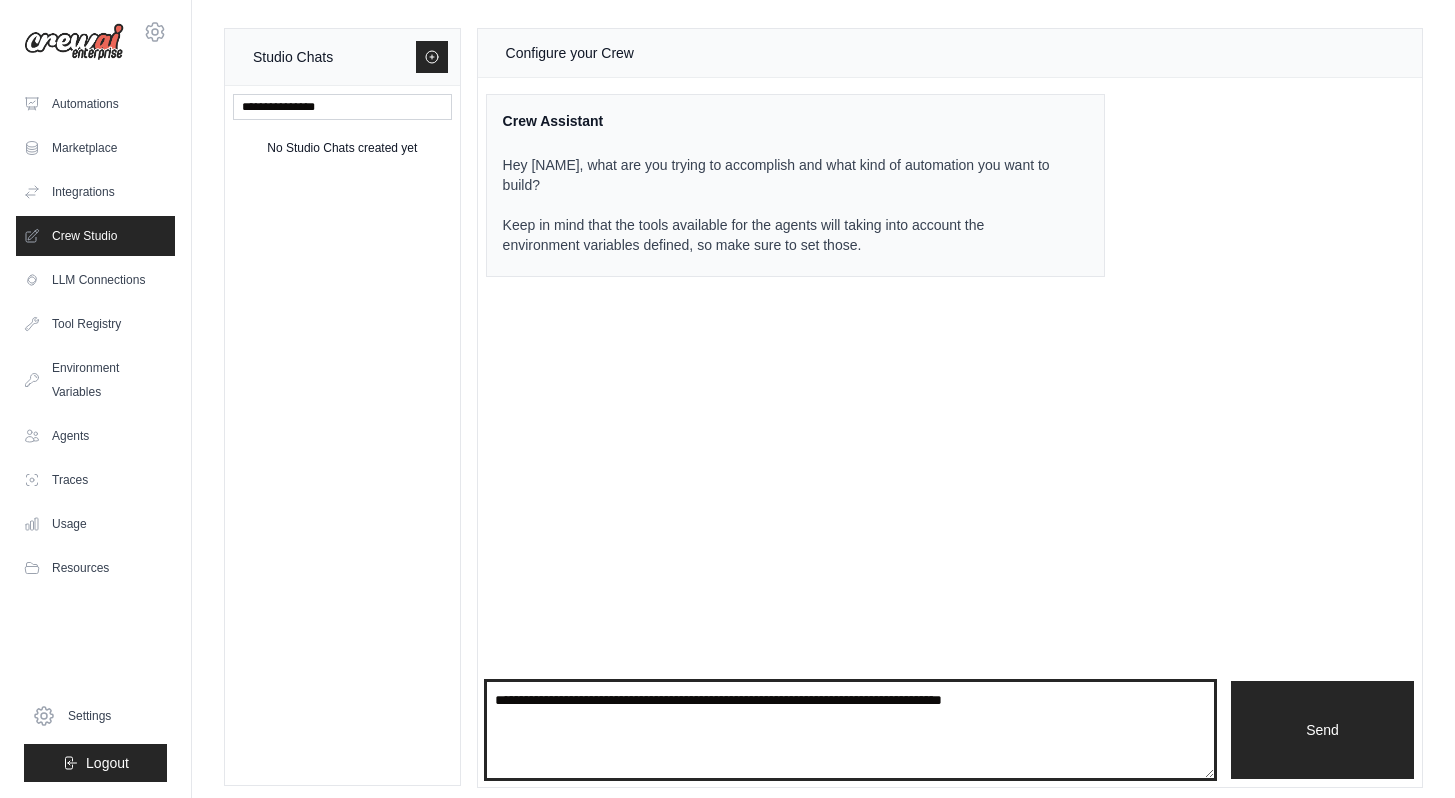 click at bounding box center [851, 730] 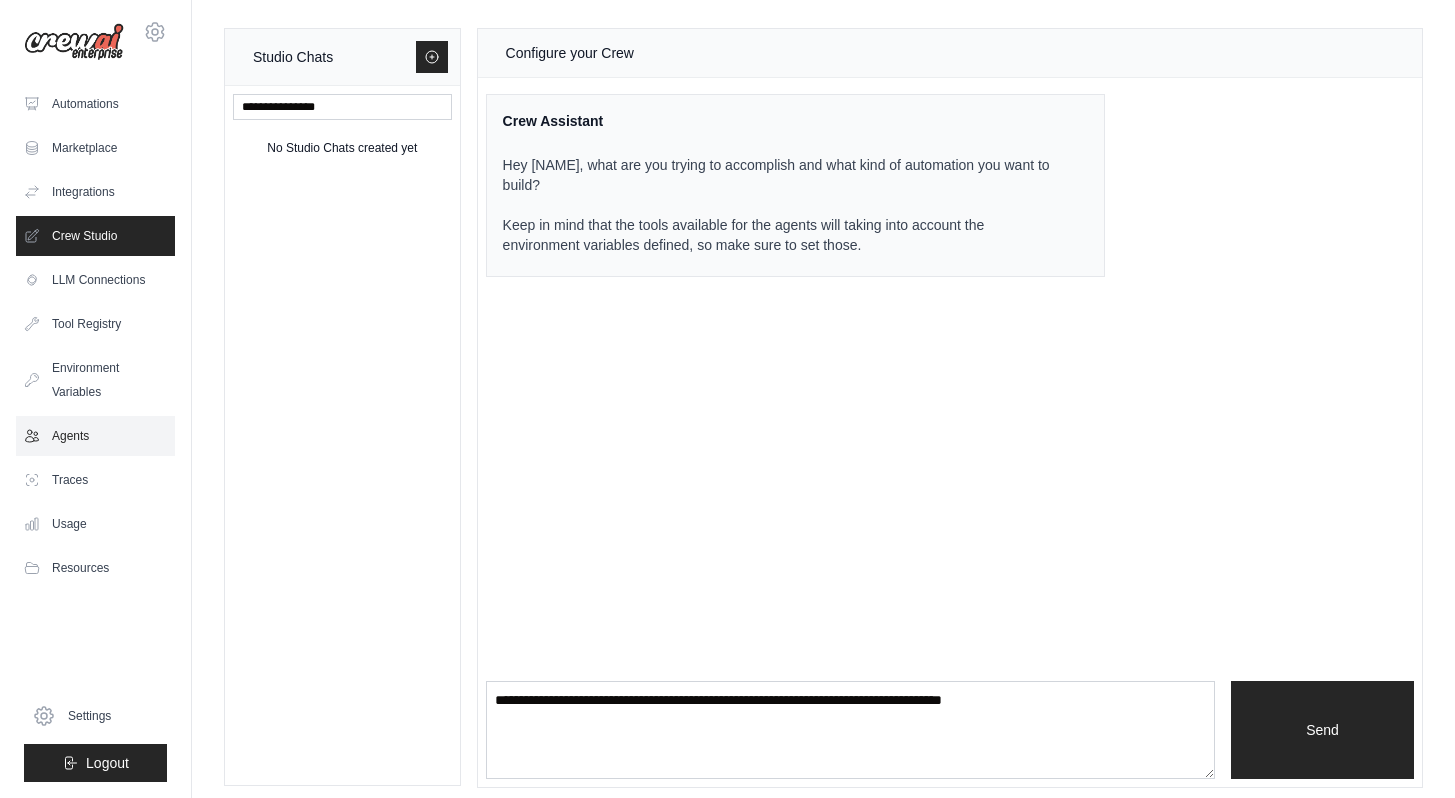 click on "Agents" at bounding box center [95, 436] 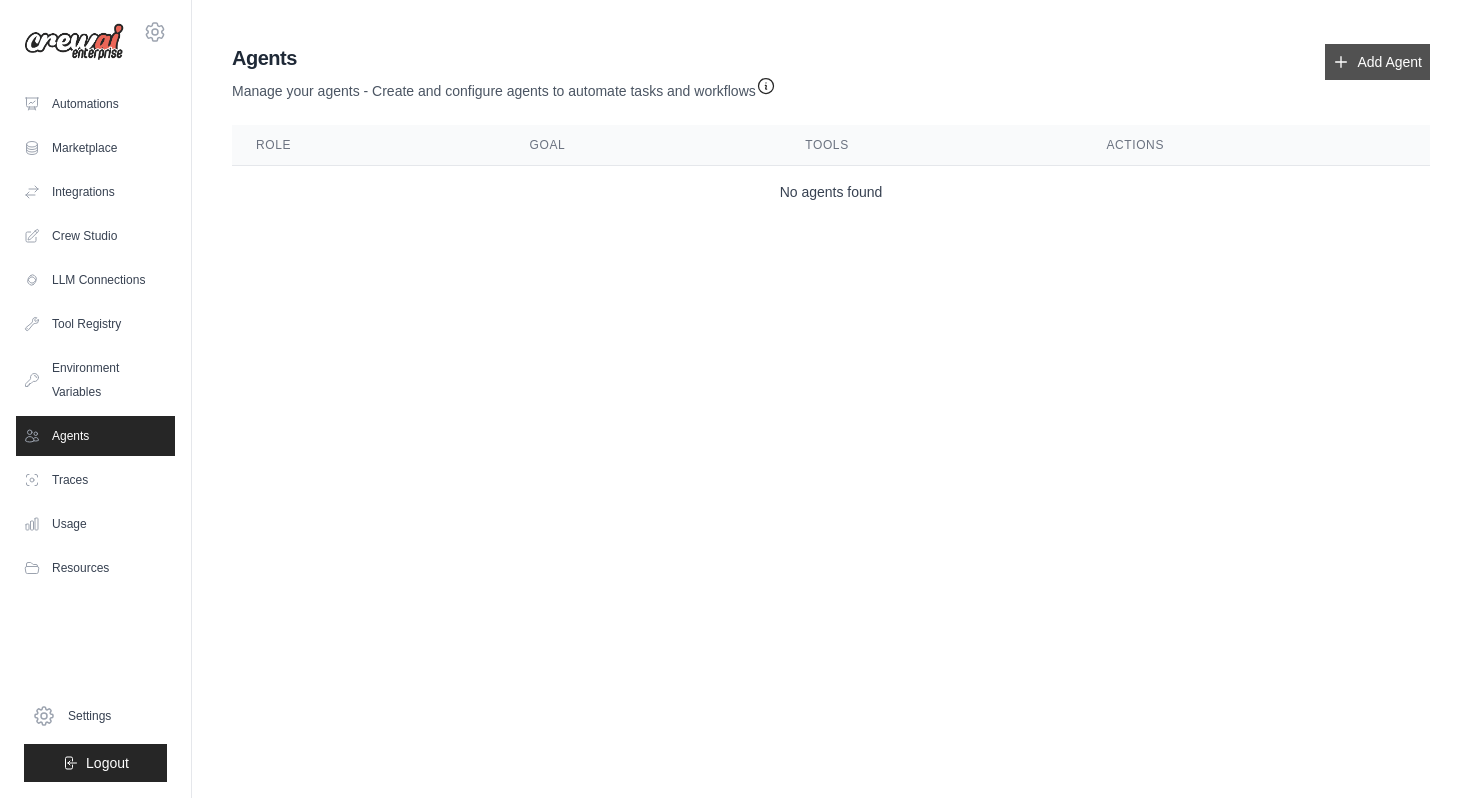 click on "Add Agent" at bounding box center (1377, 62) 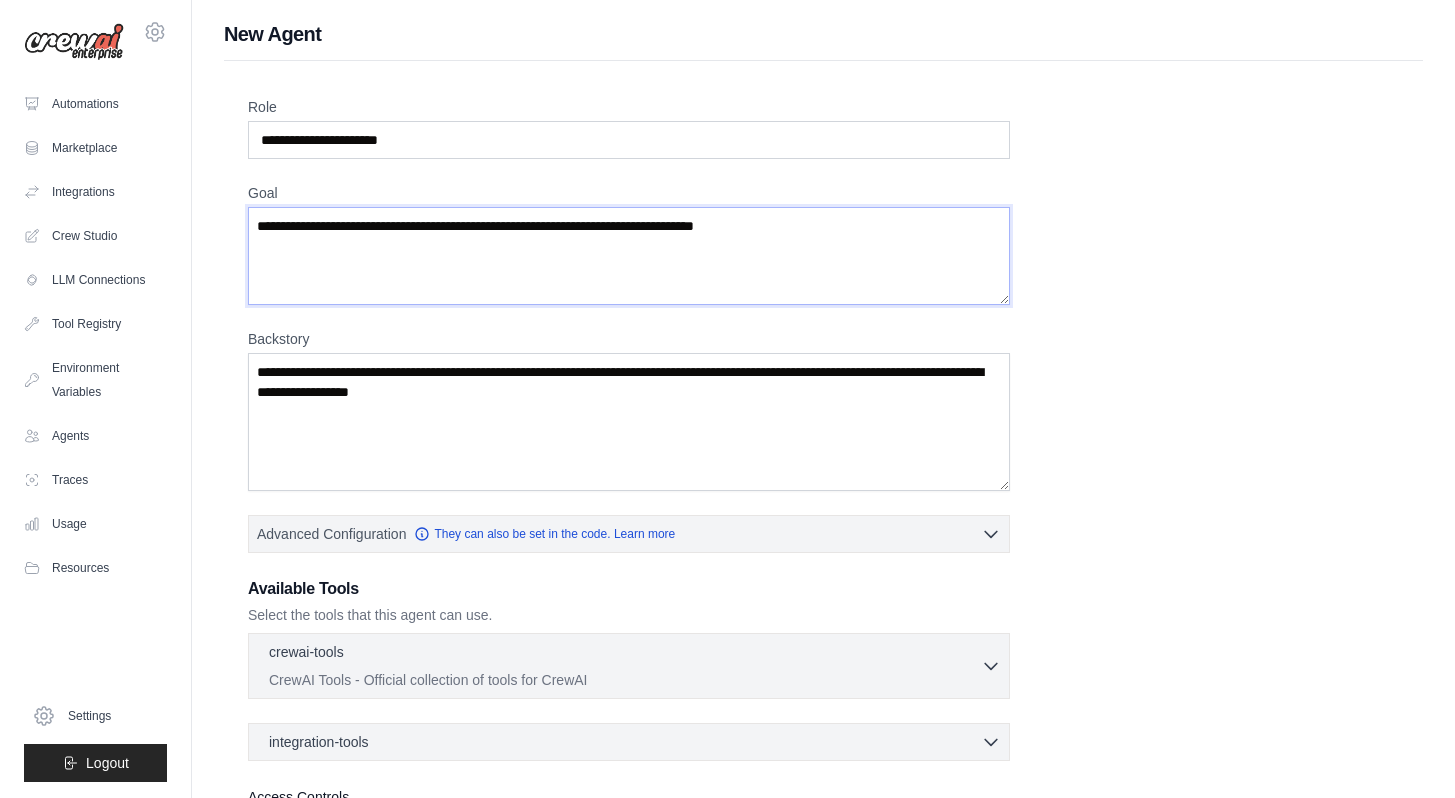 click on "Goal" at bounding box center (629, 256) 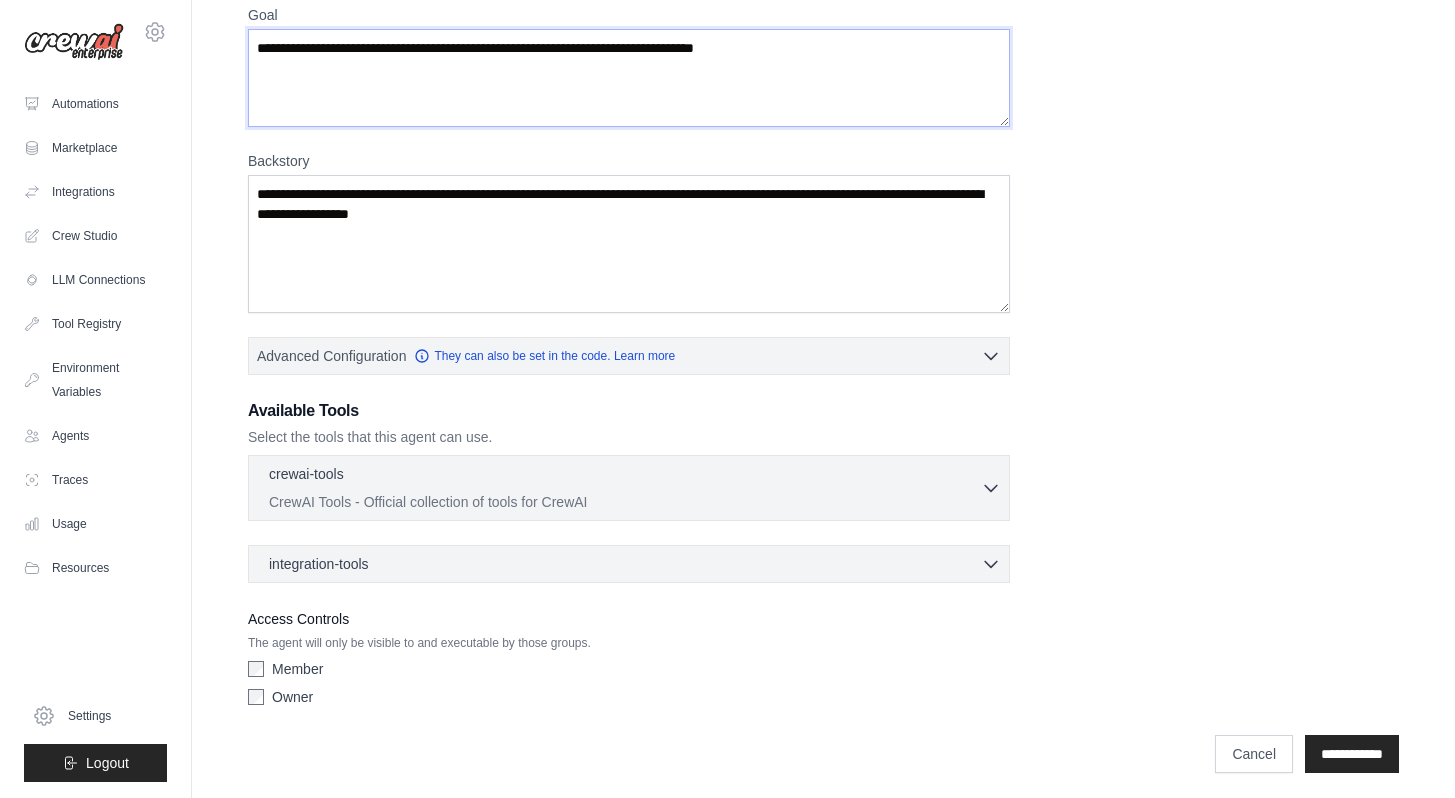 scroll, scrollTop: 185, scrollLeft: 0, axis: vertical 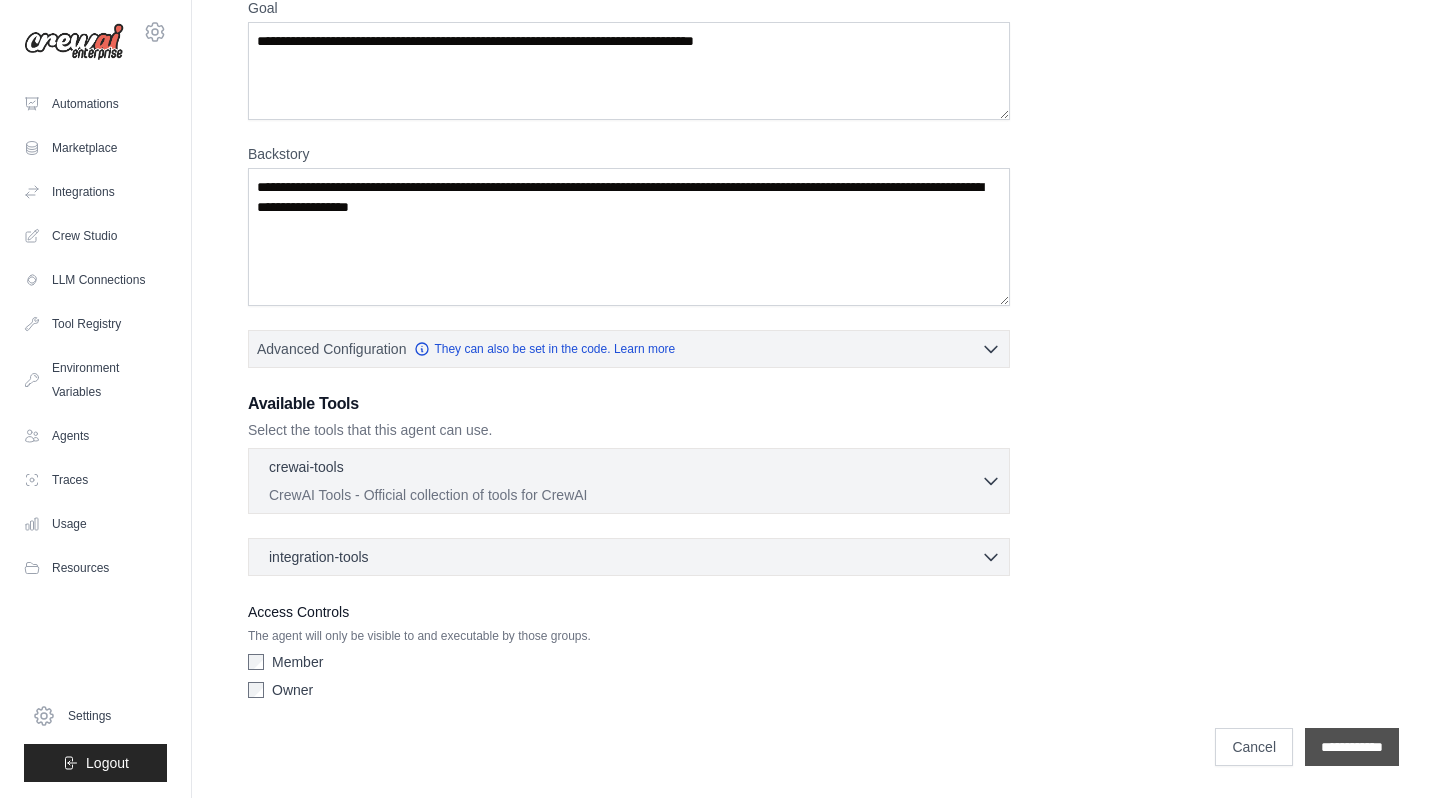 click on "**********" at bounding box center (1352, 747) 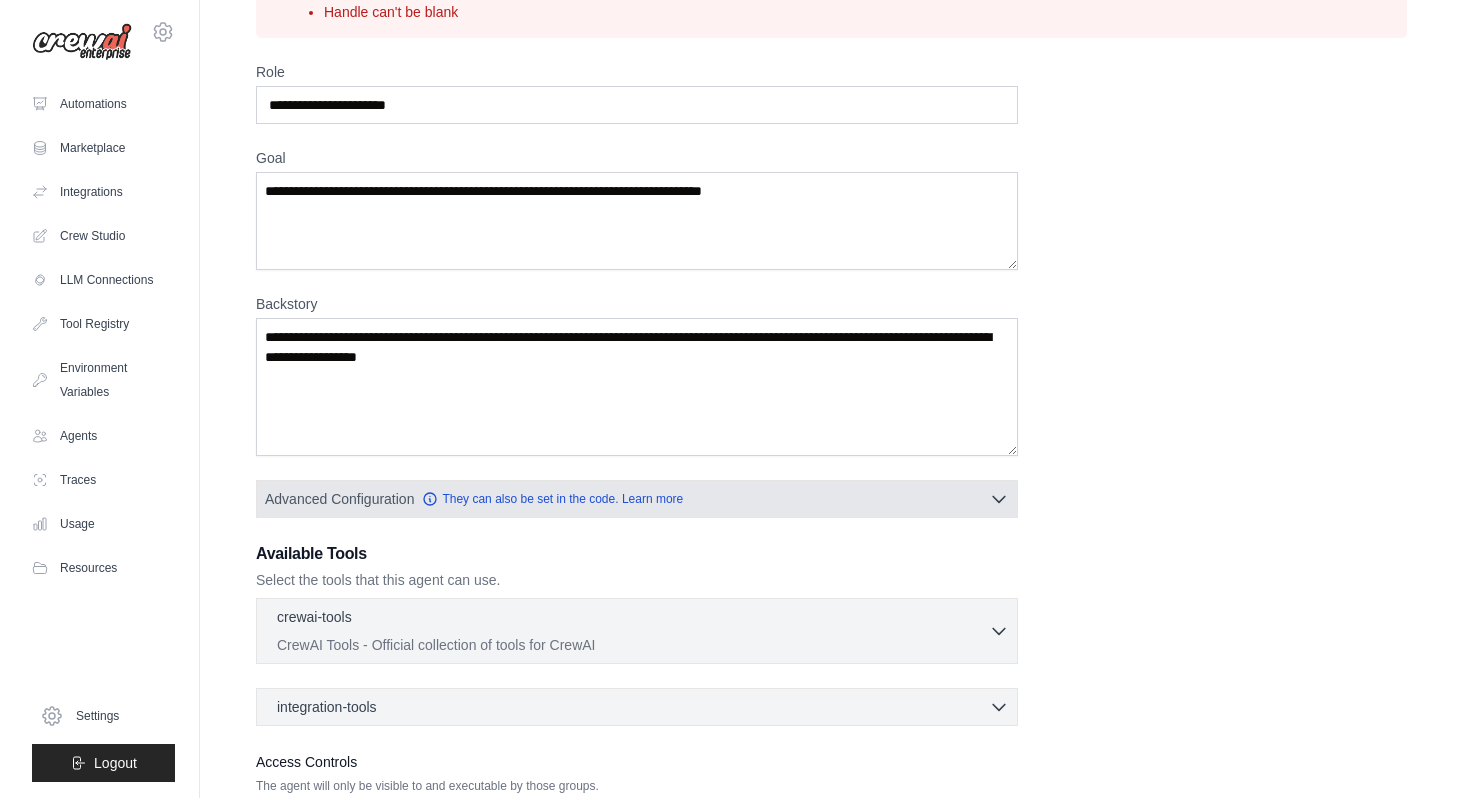 scroll, scrollTop: 0, scrollLeft: 0, axis: both 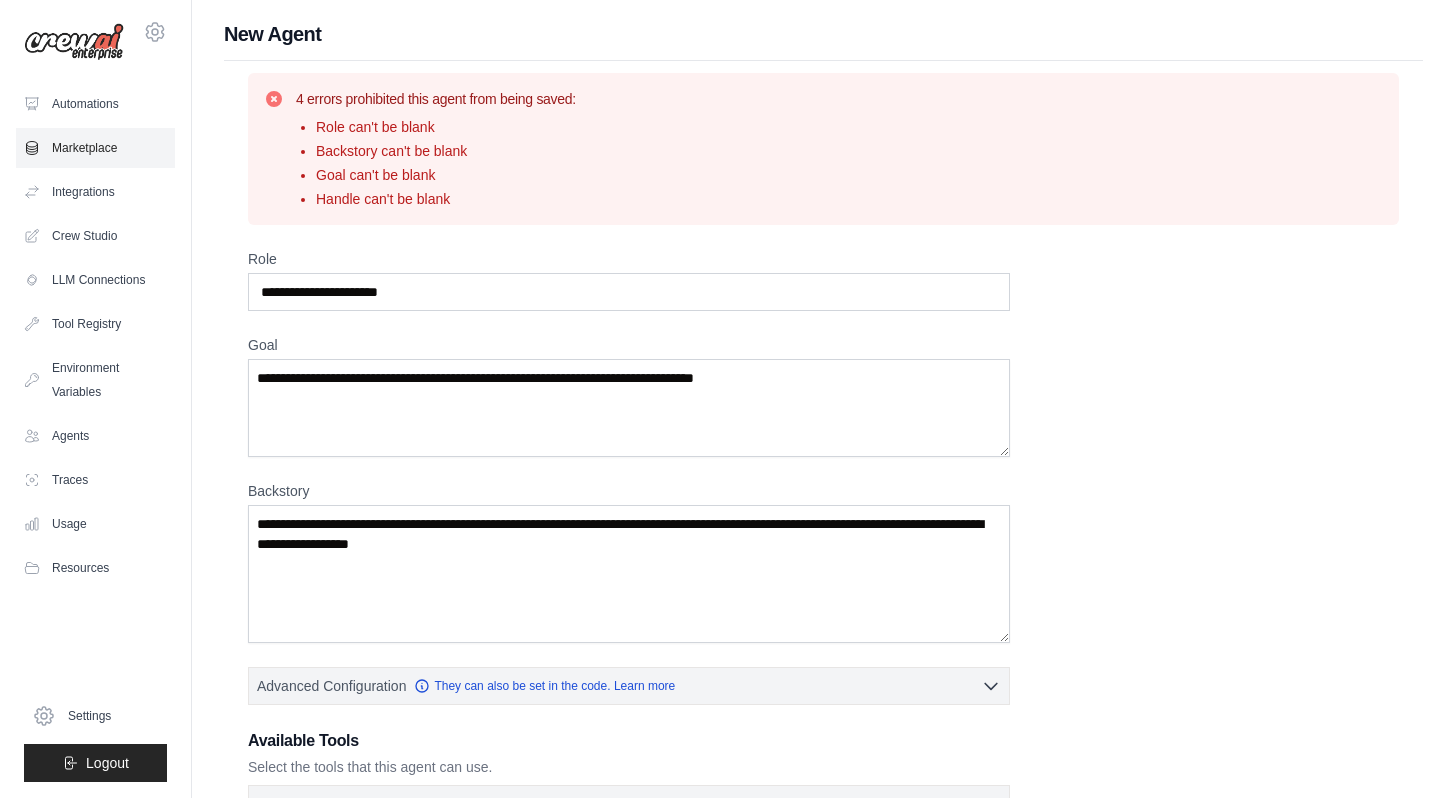 click on "Marketplace" at bounding box center [95, 148] 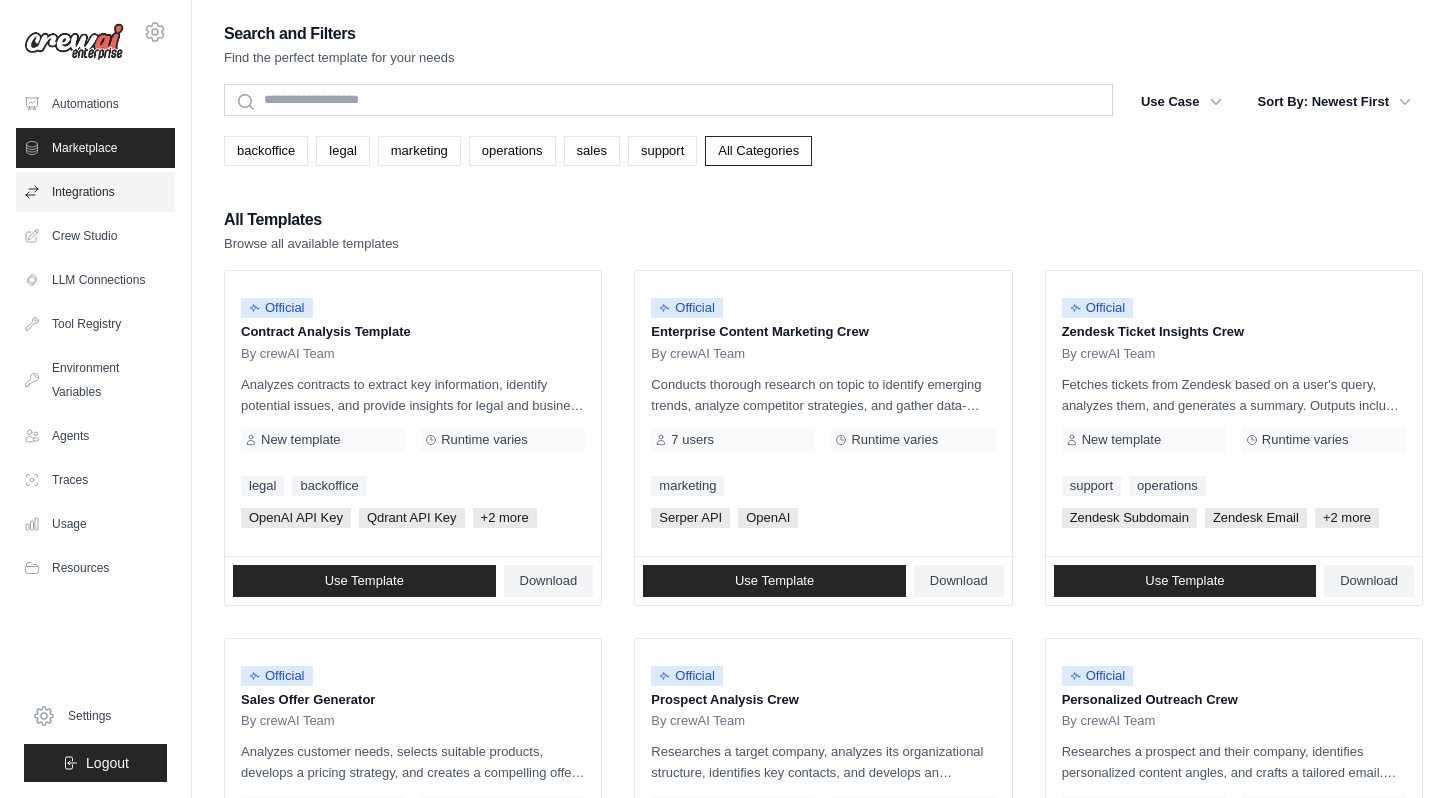 click on "Integrations" at bounding box center (95, 192) 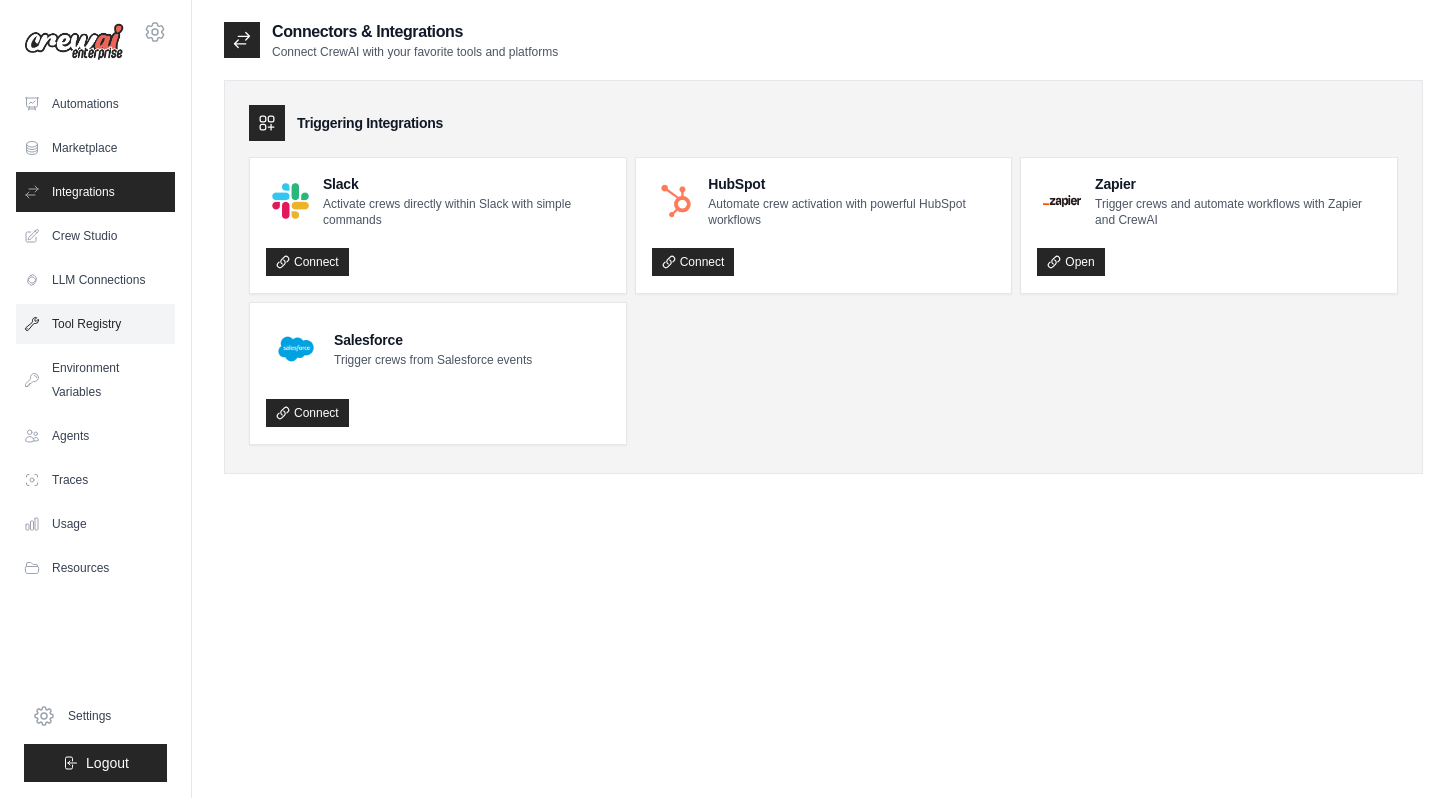 click on "Tool Registry" at bounding box center (95, 324) 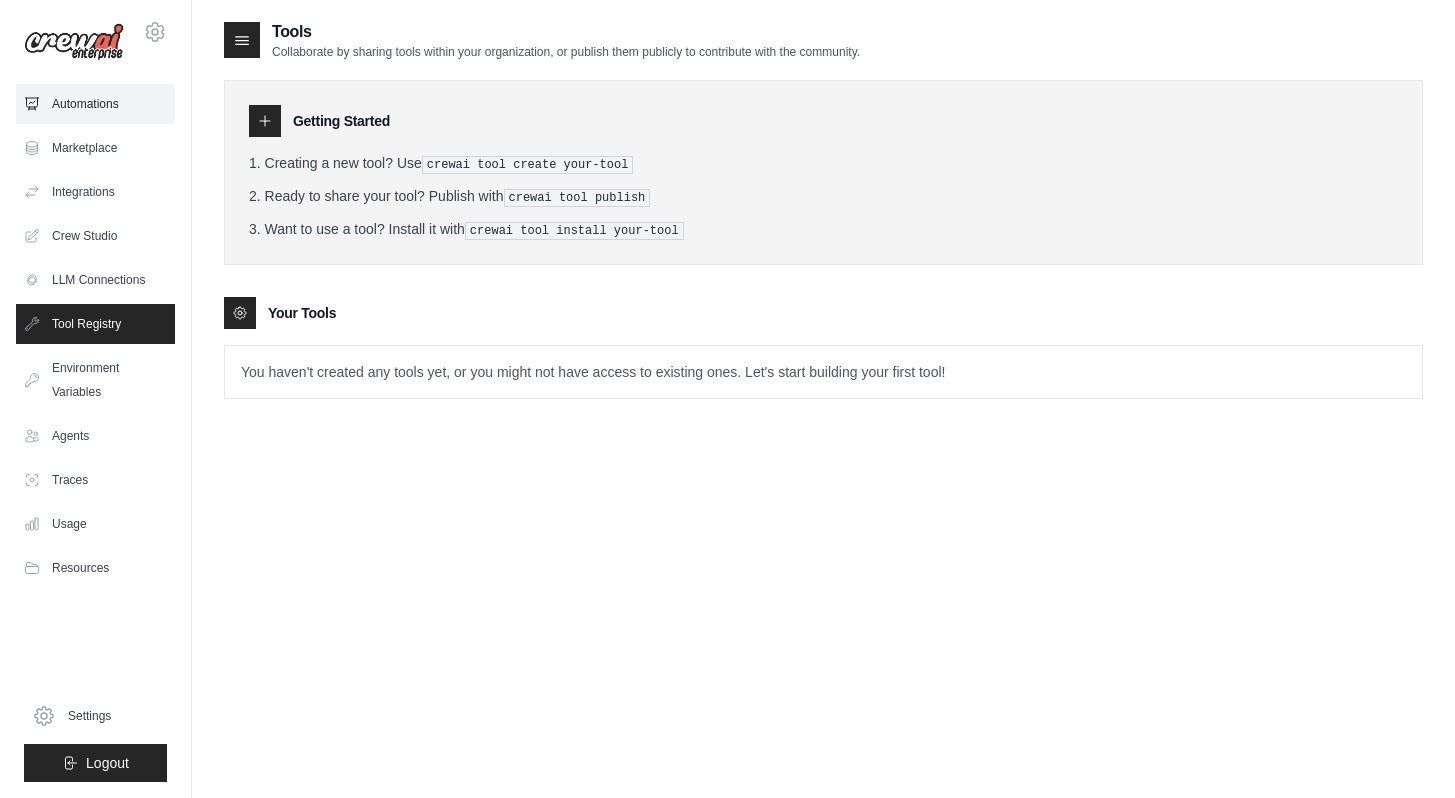 click on "Automations" at bounding box center (95, 104) 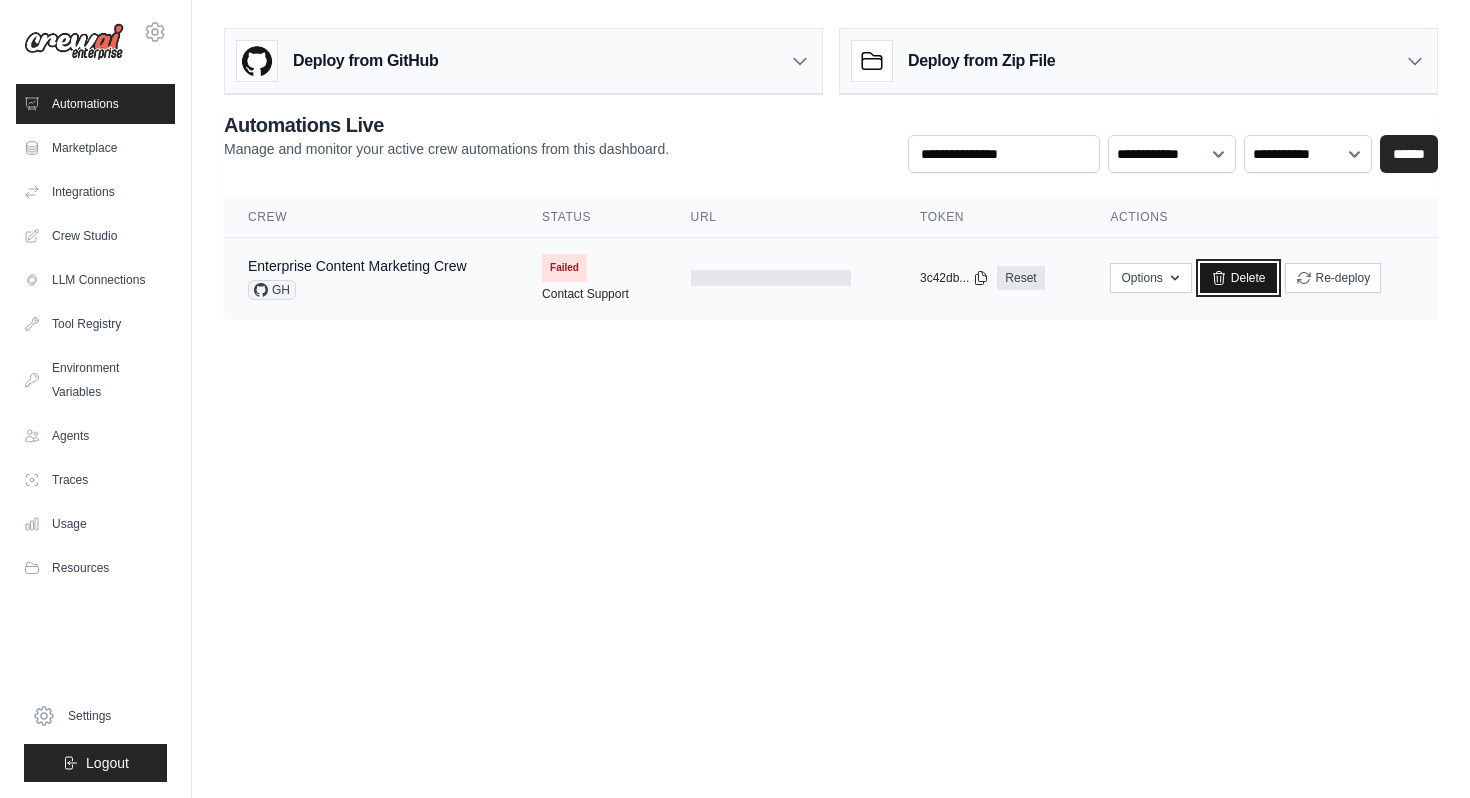 click 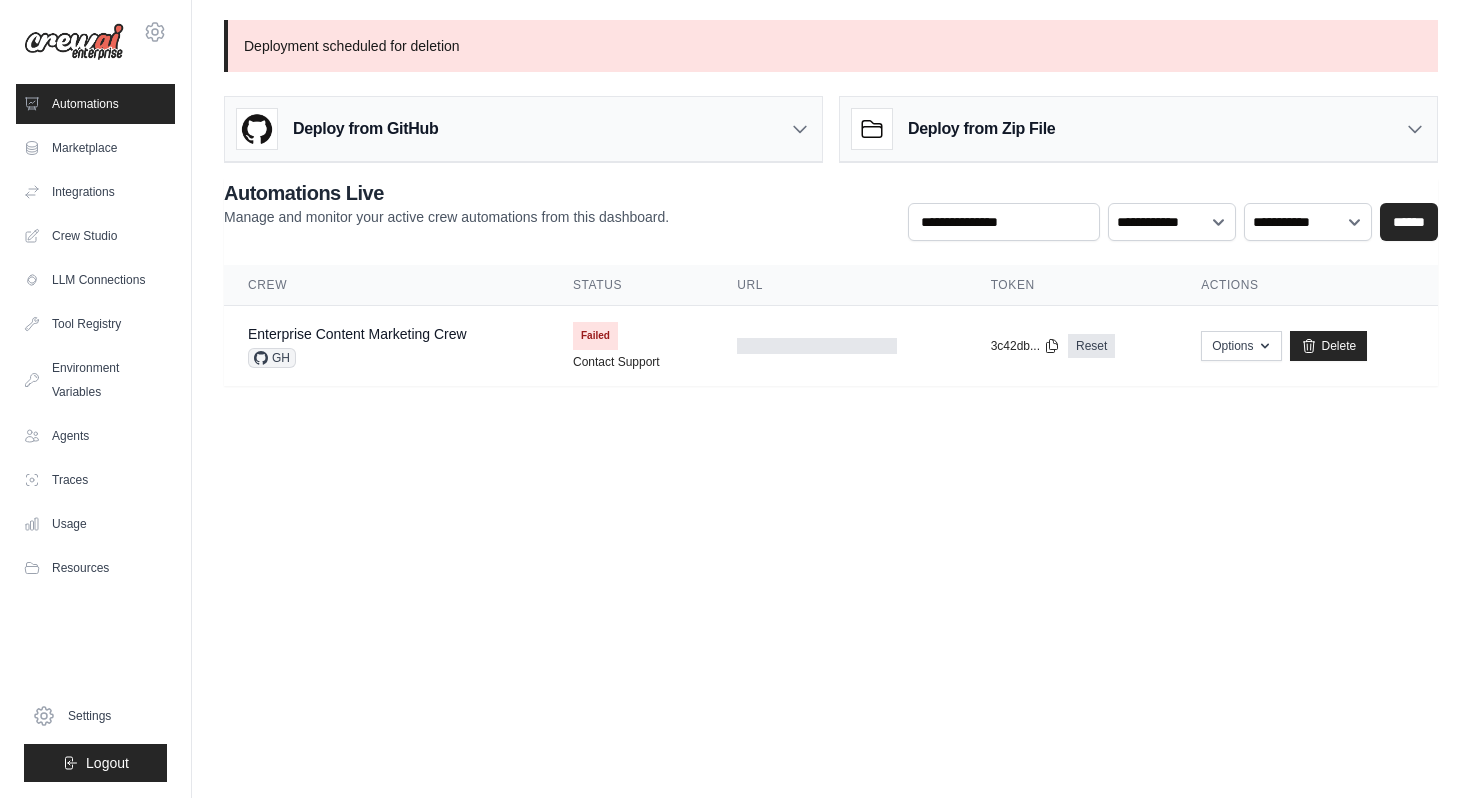 scroll, scrollTop: 0, scrollLeft: 0, axis: both 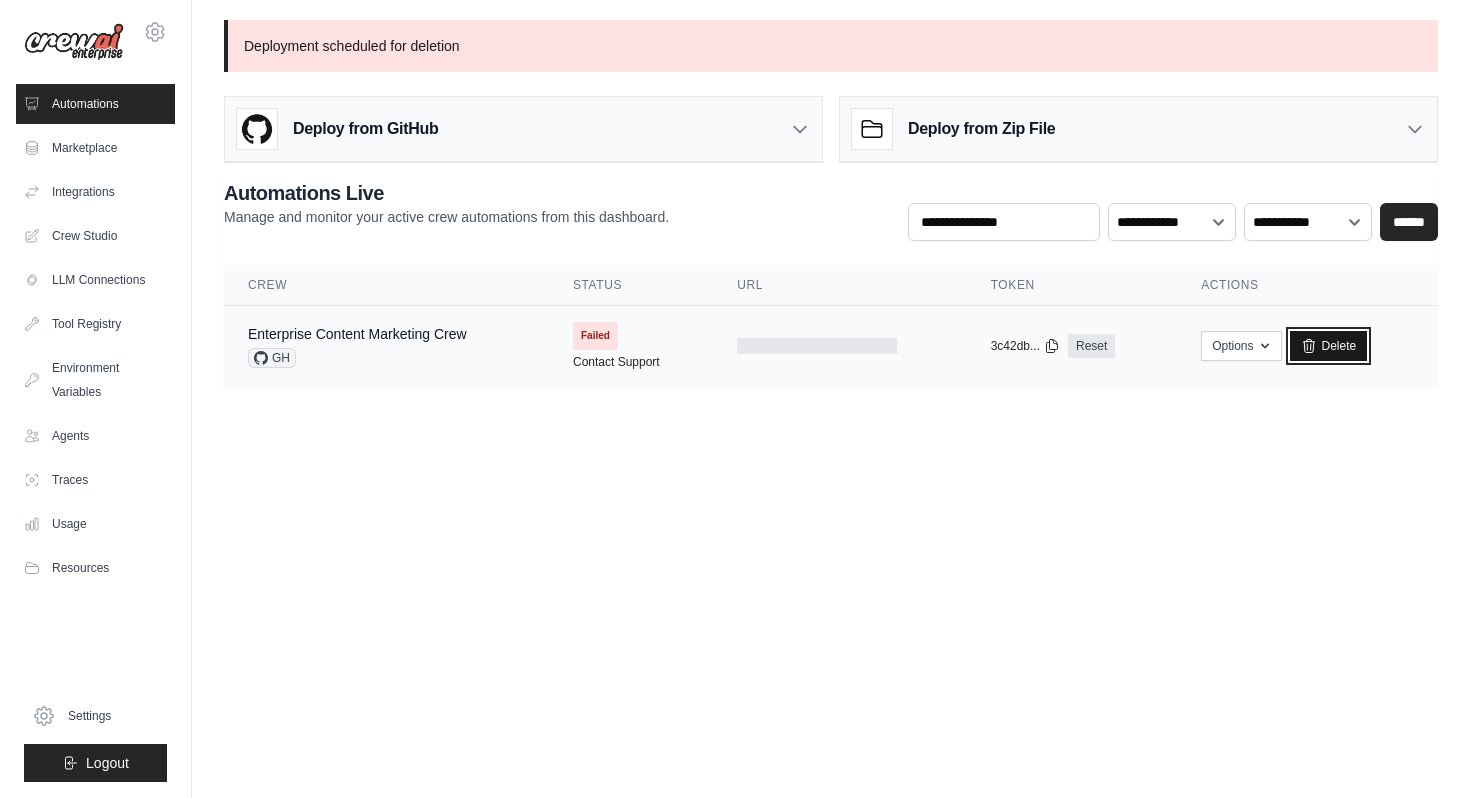 click on "Delete" at bounding box center (1328, 346) 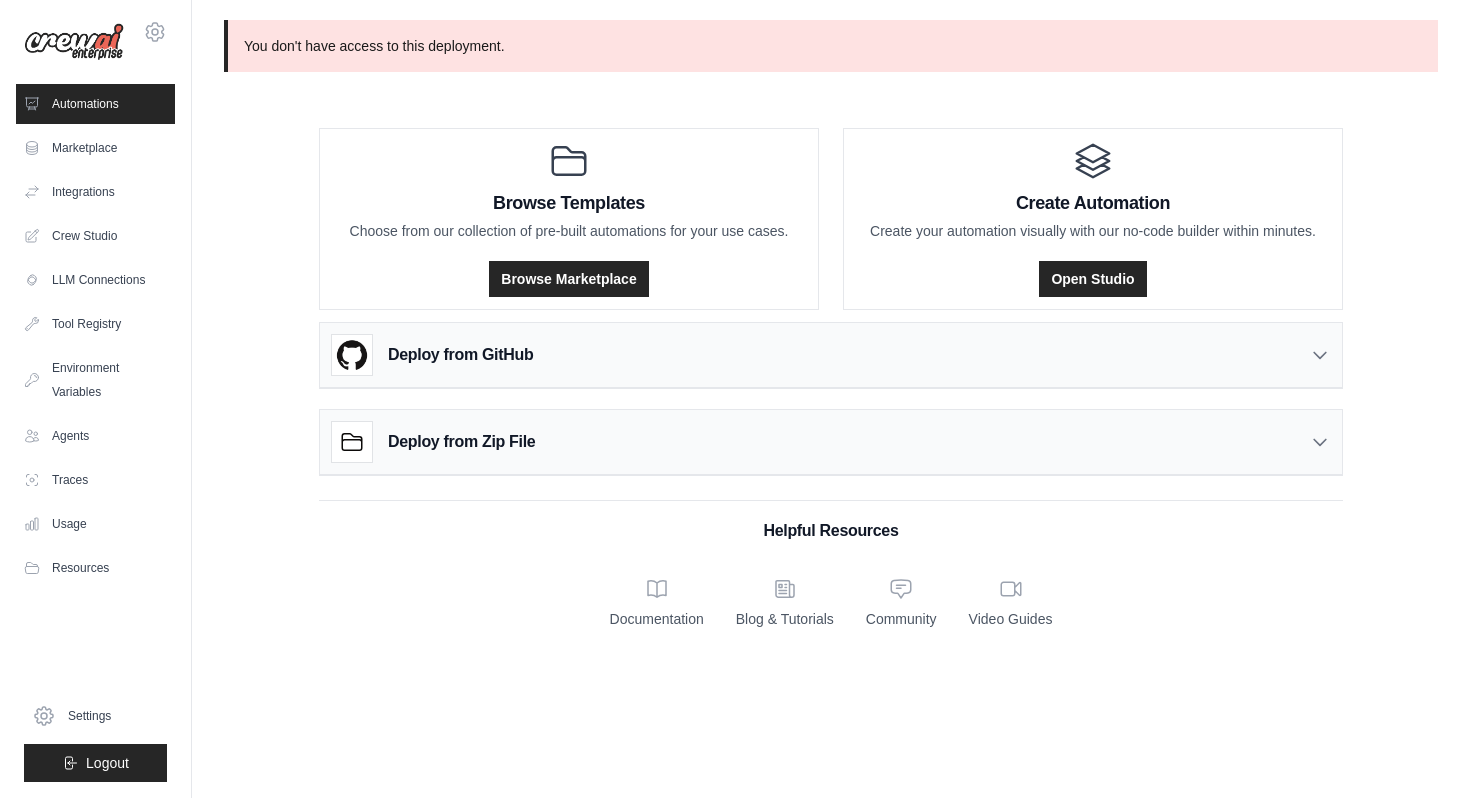 scroll, scrollTop: 0, scrollLeft: 0, axis: both 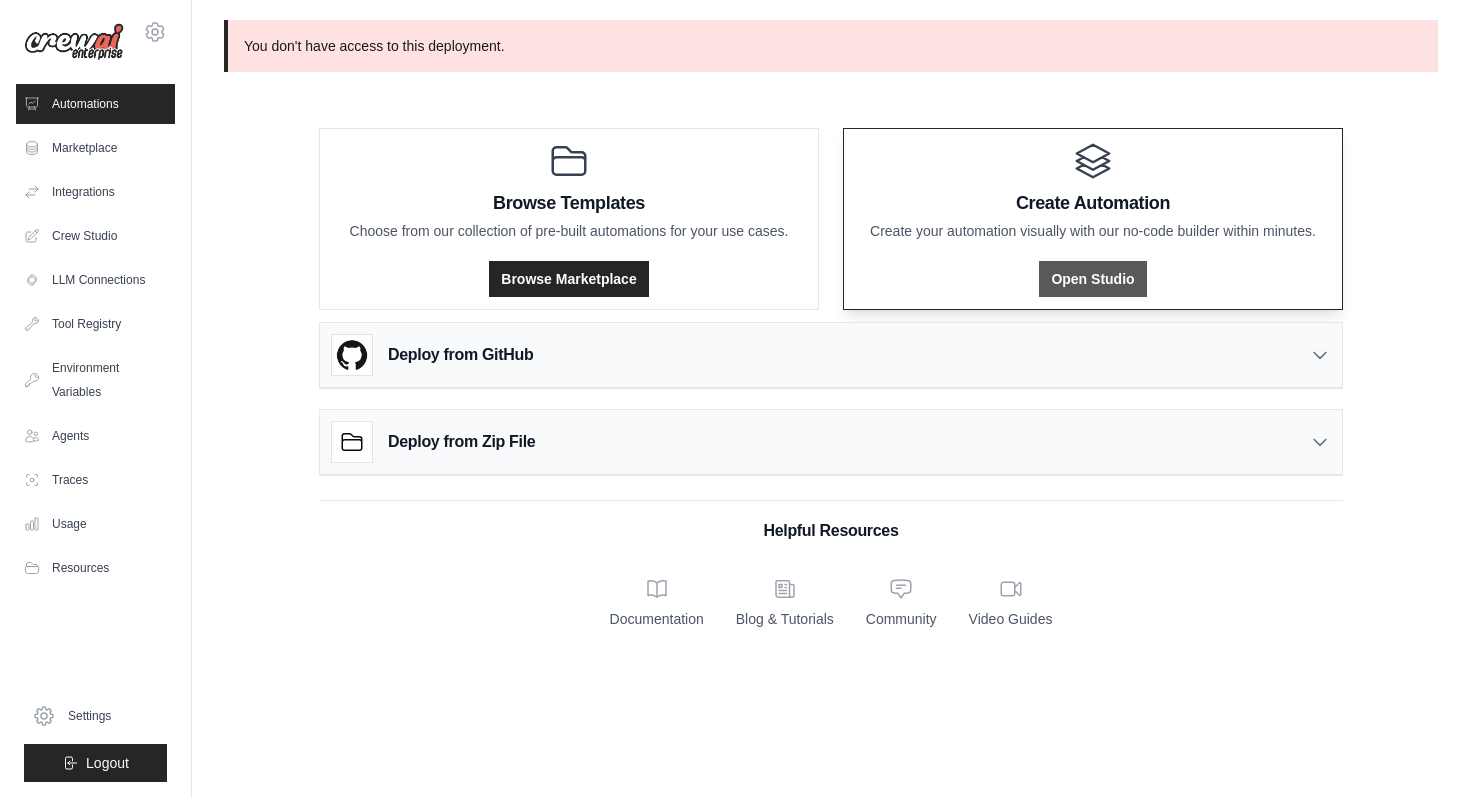 click on "Open Studio" at bounding box center (1092, 279) 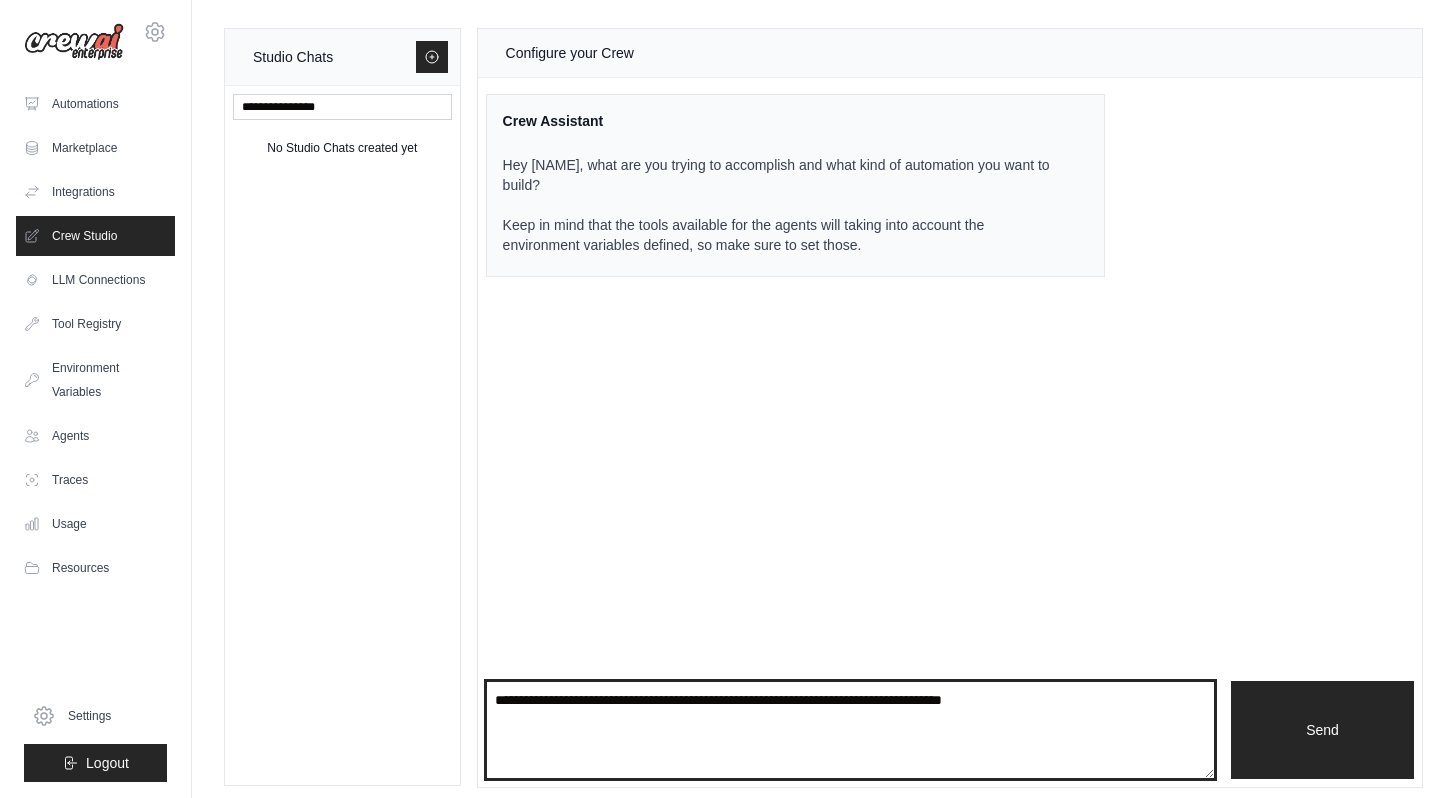 click at bounding box center (851, 730) 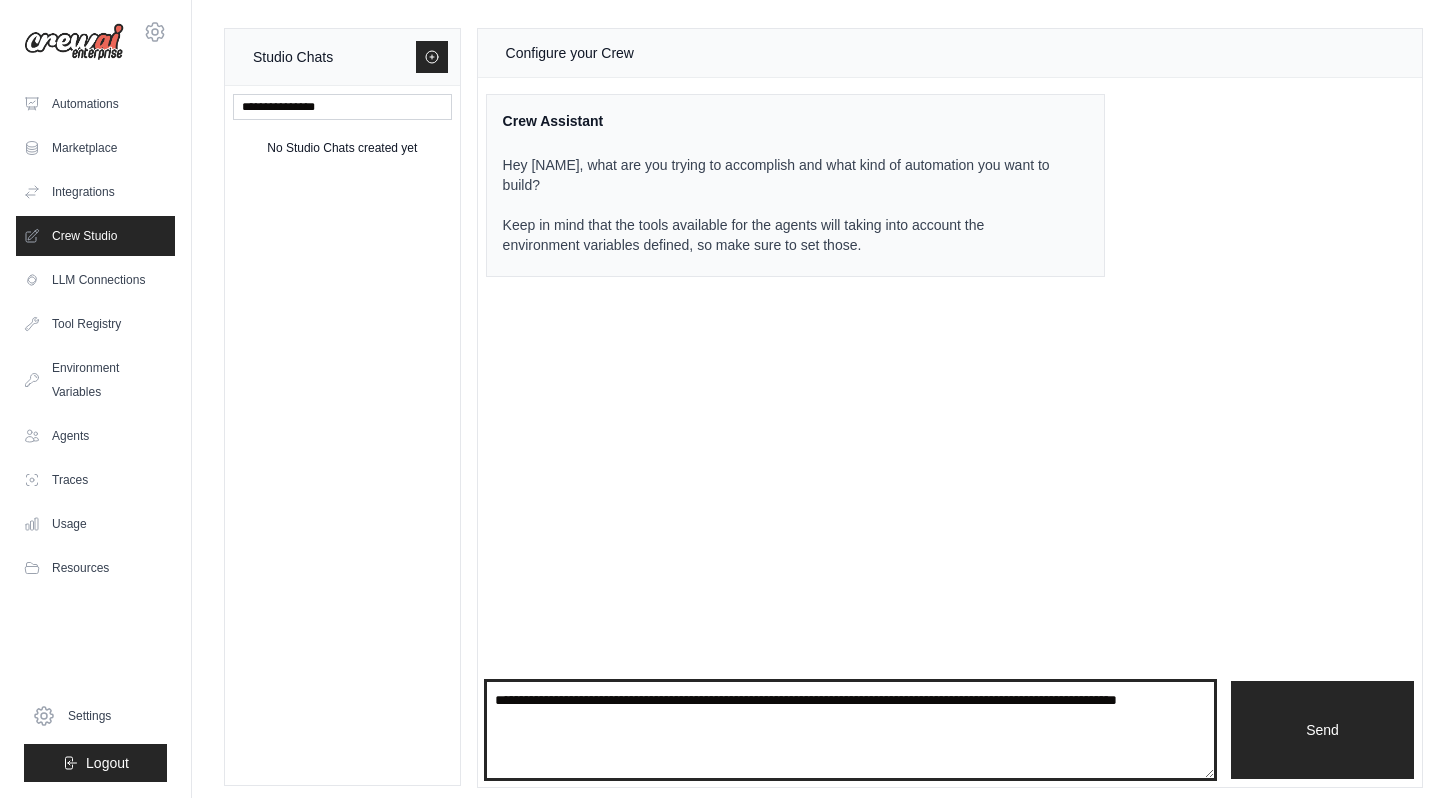 type on "**********" 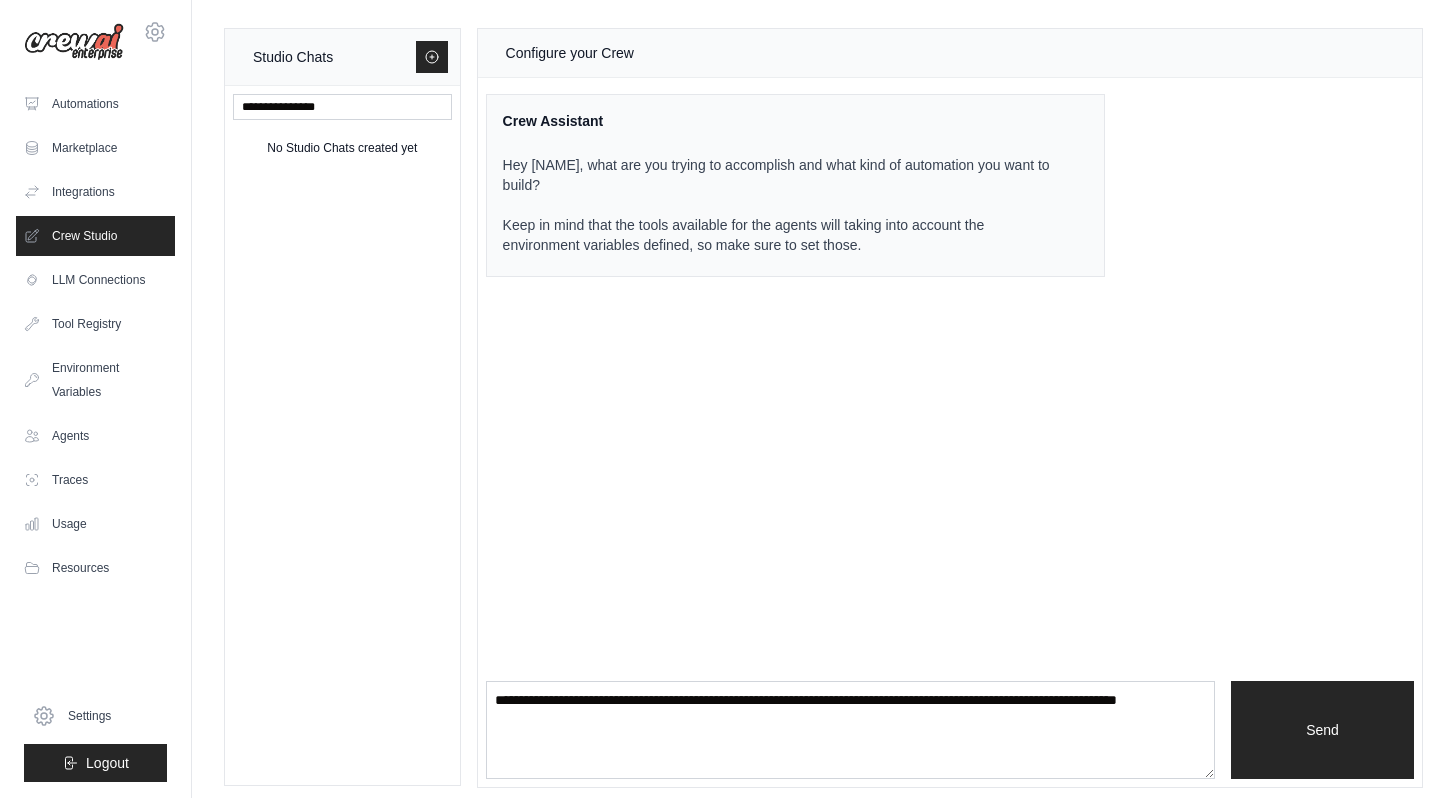 type 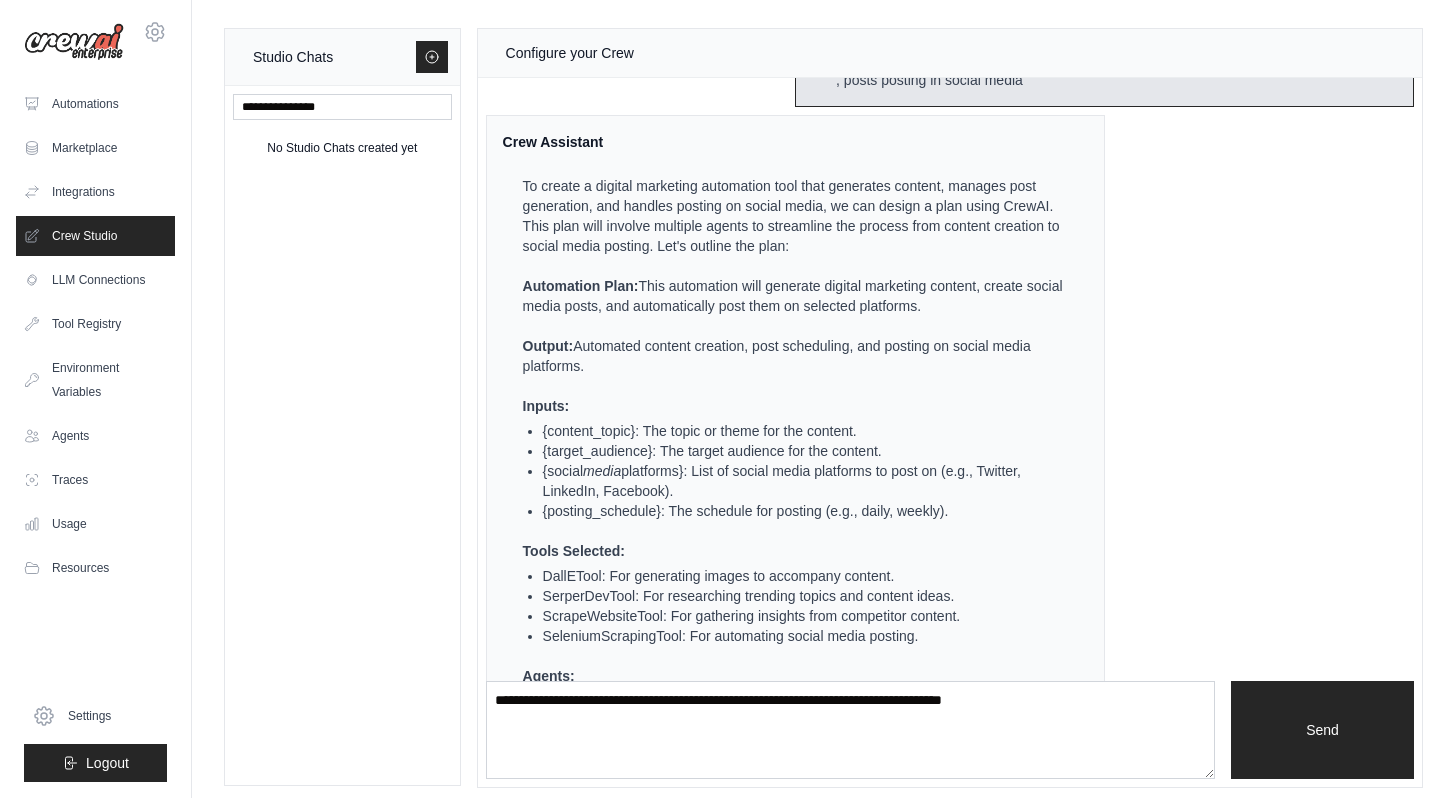 scroll, scrollTop: 283, scrollLeft: 0, axis: vertical 